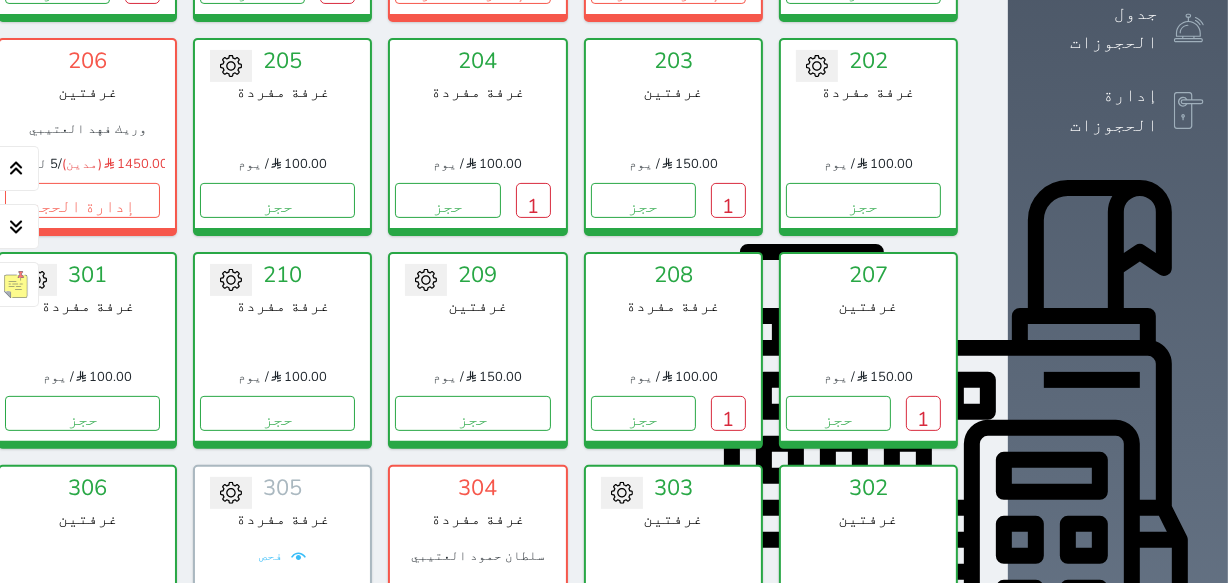 scroll, scrollTop: 454, scrollLeft: 0, axis: vertical 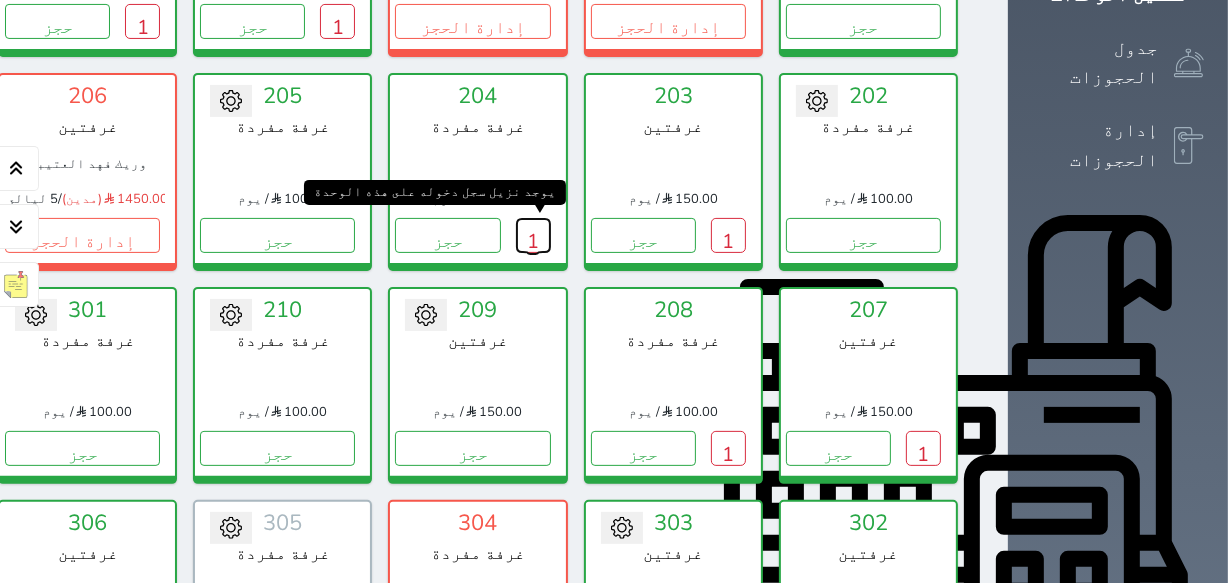 click on "1" at bounding box center (533, 235) 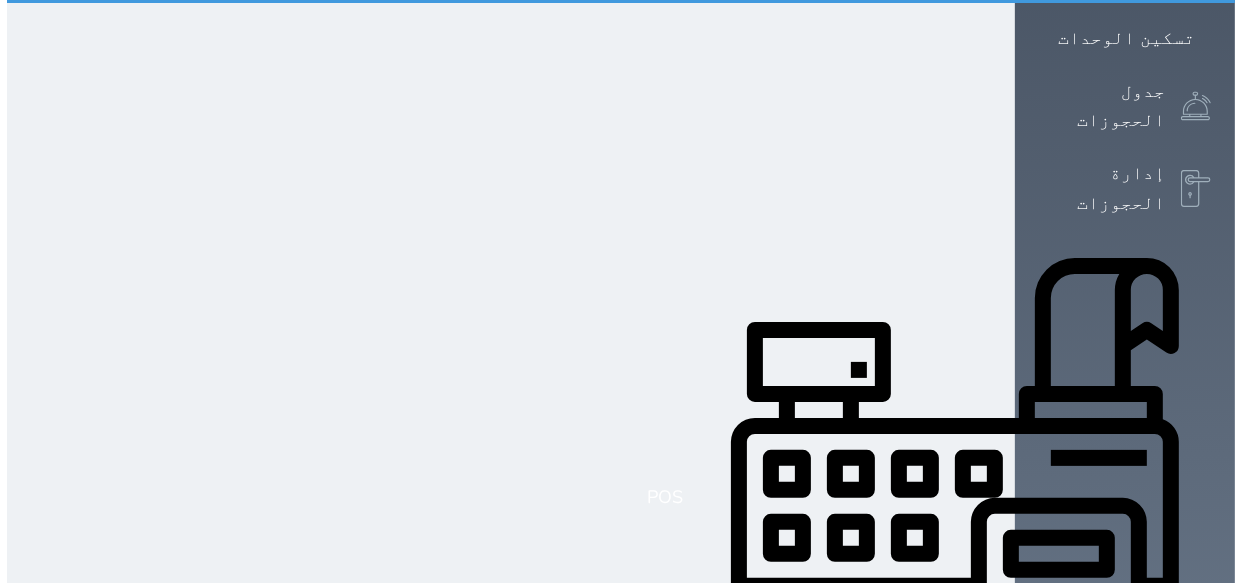 scroll, scrollTop: 0, scrollLeft: 0, axis: both 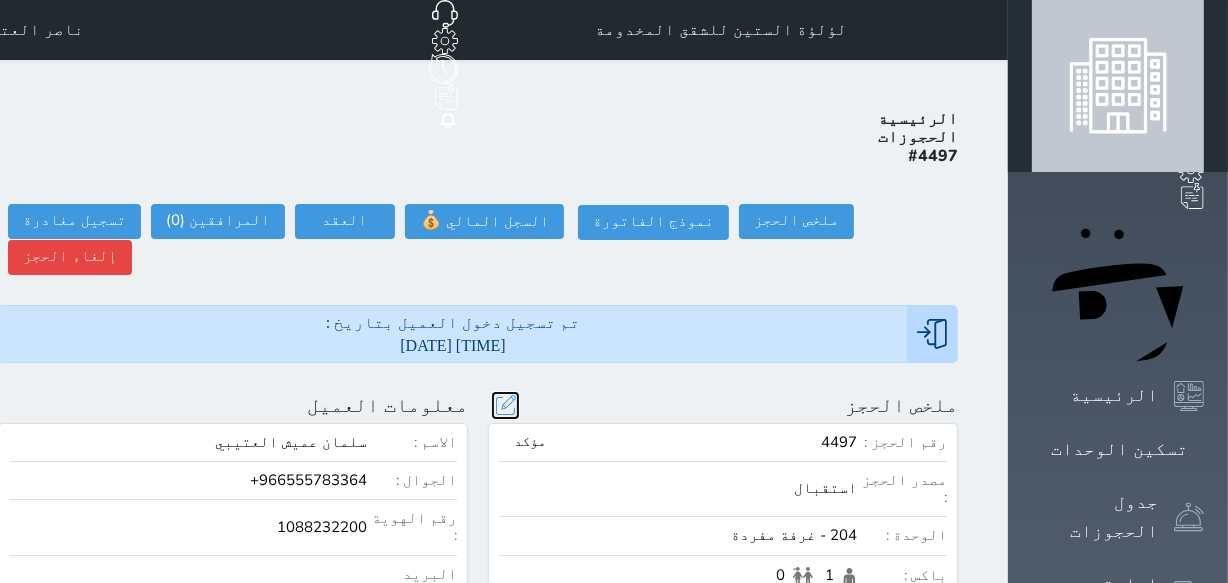 click at bounding box center (505, 405) 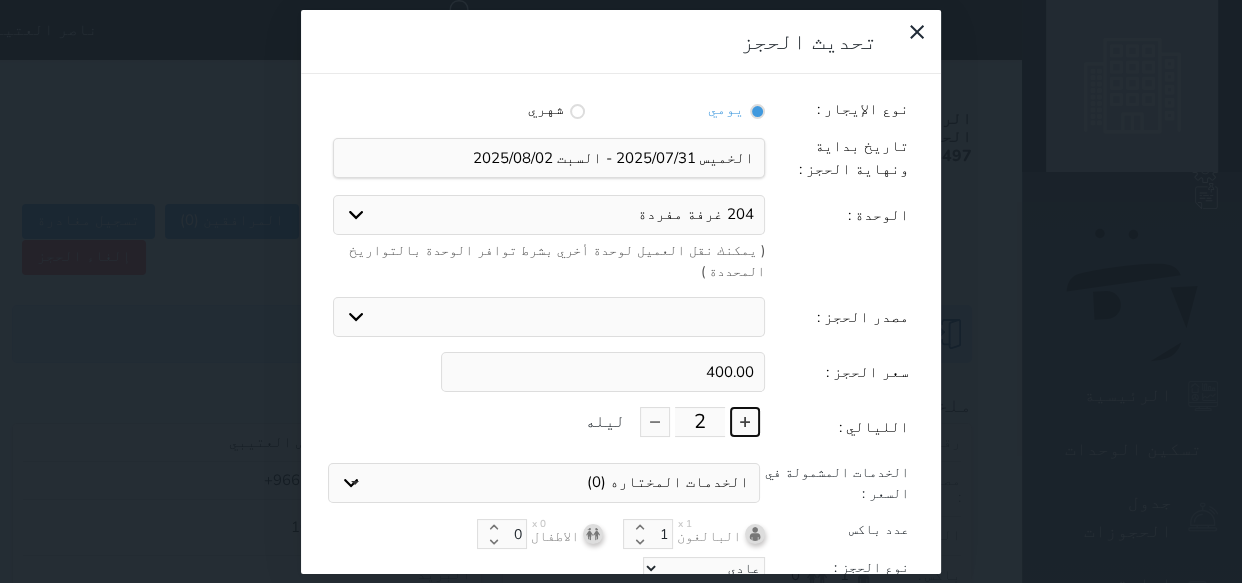 click at bounding box center [745, 422] 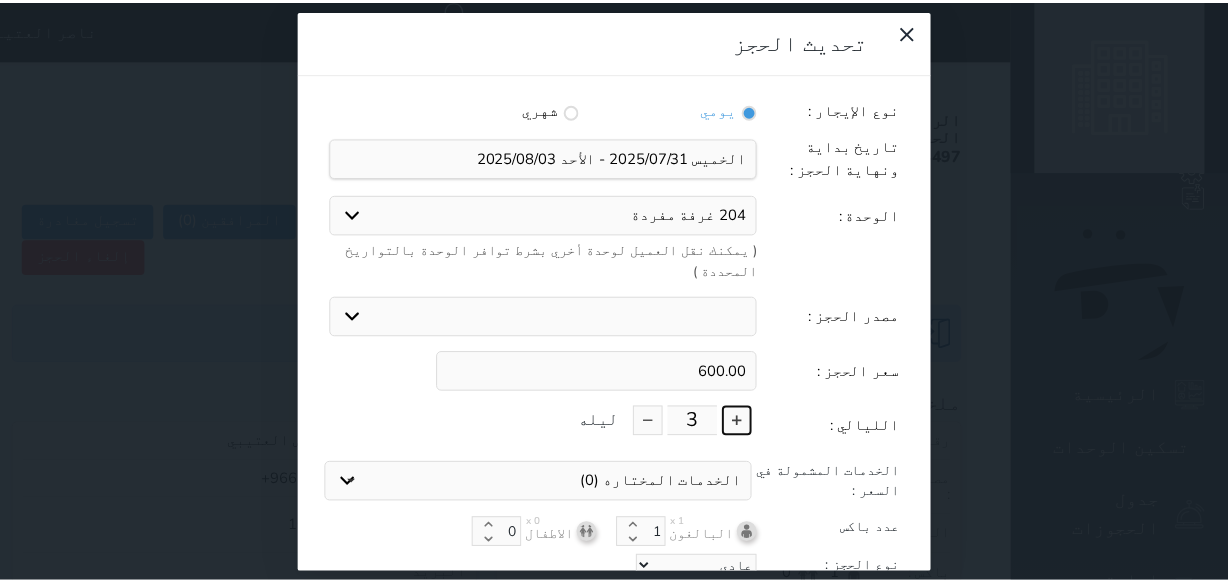 scroll, scrollTop: 44, scrollLeft: 0, axis: vertical 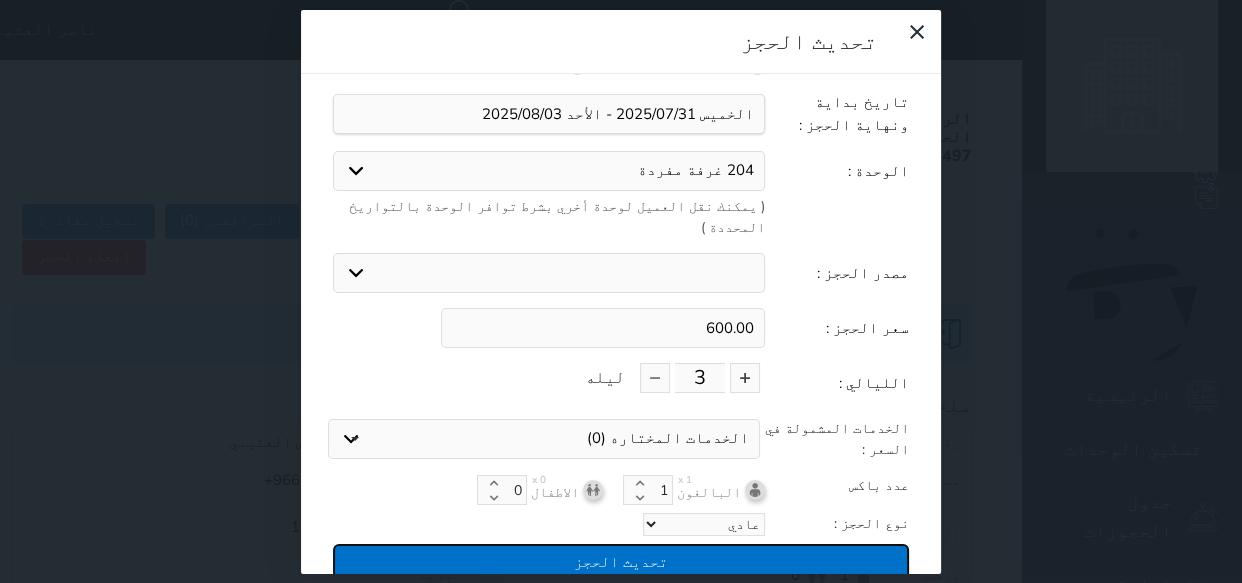 click on "تحديث الحجز" at bounding box center [621, 561] 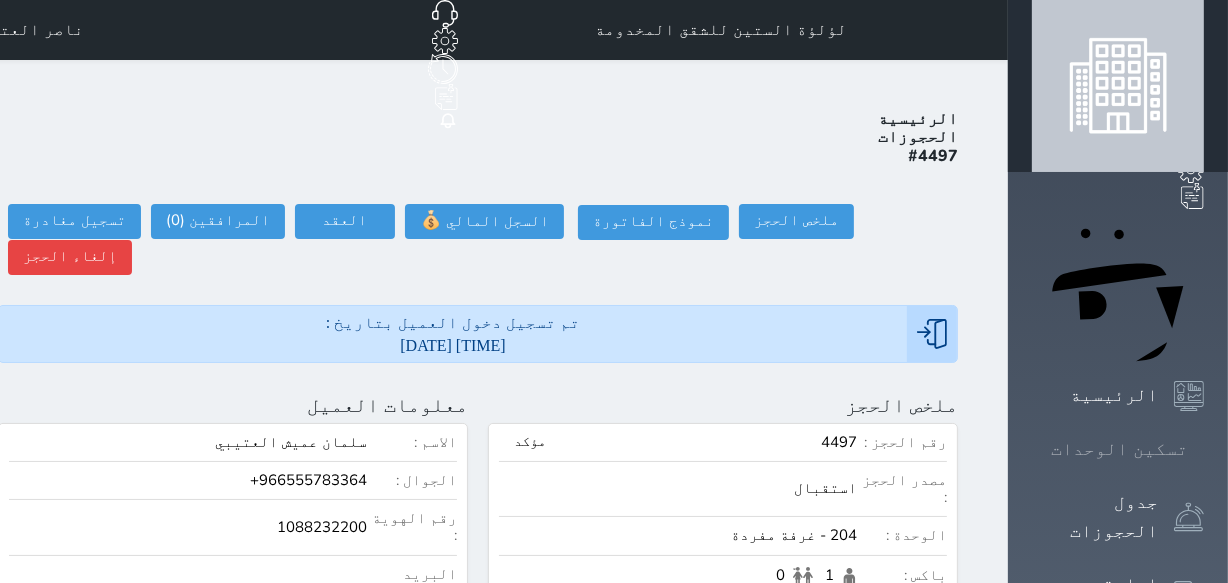 click at bounding box center (1204, 449) 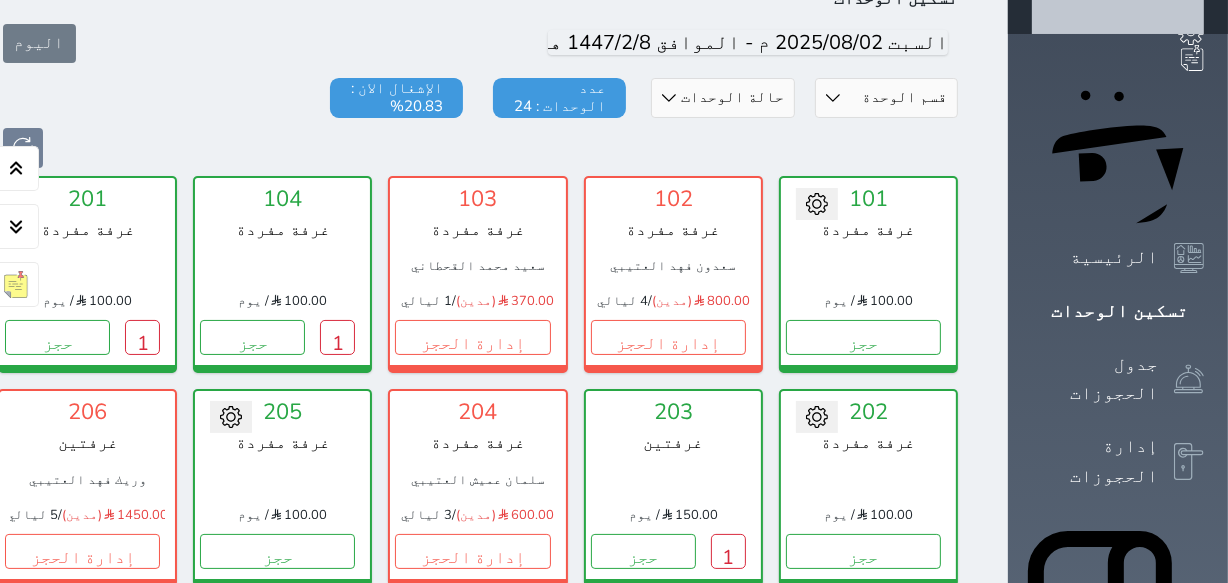 scroll, scrollTop: 169, scrollLeft: 0, axis: vertical 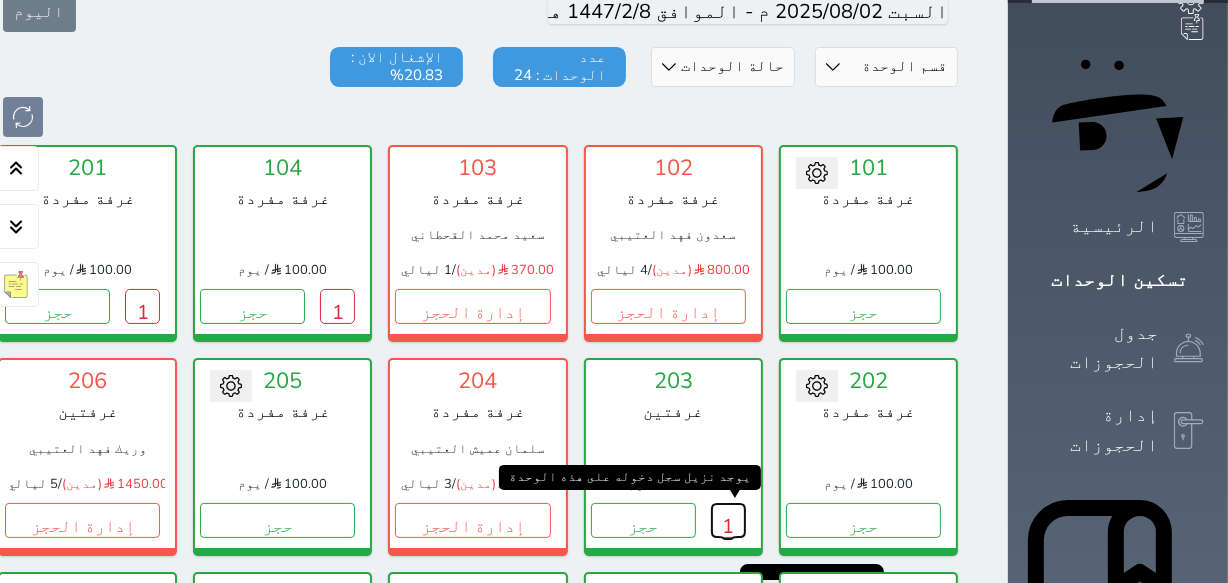 click on "1" at bounding box center [728, 520] 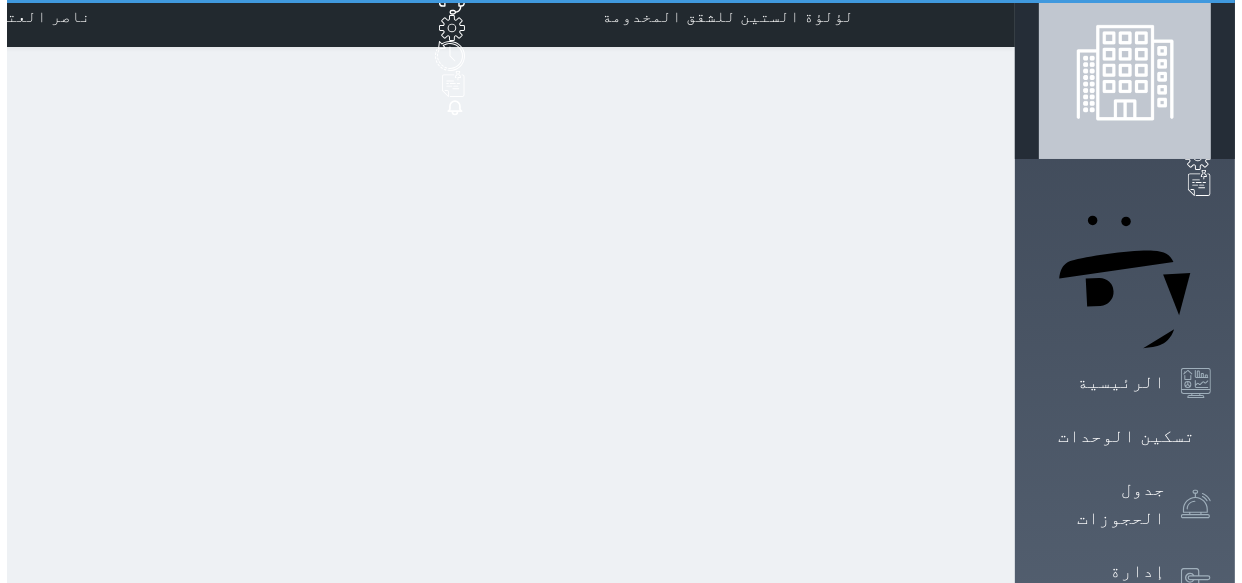 scroll, scrollTop: 0, scrollLeft: 0, axis: both 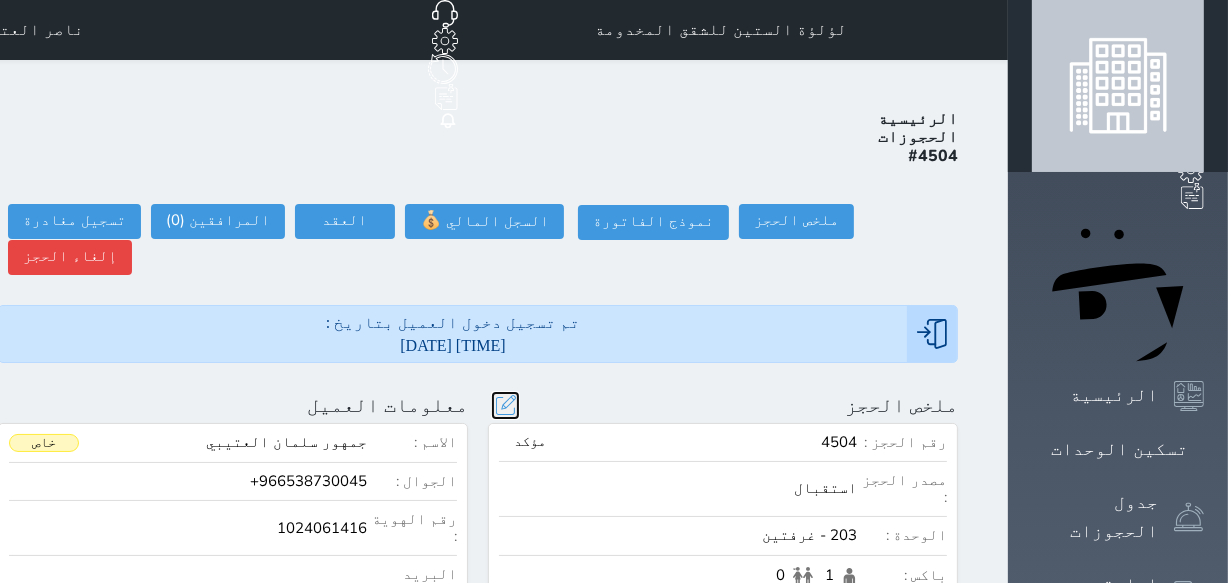 click at bounding box center [505, 405] 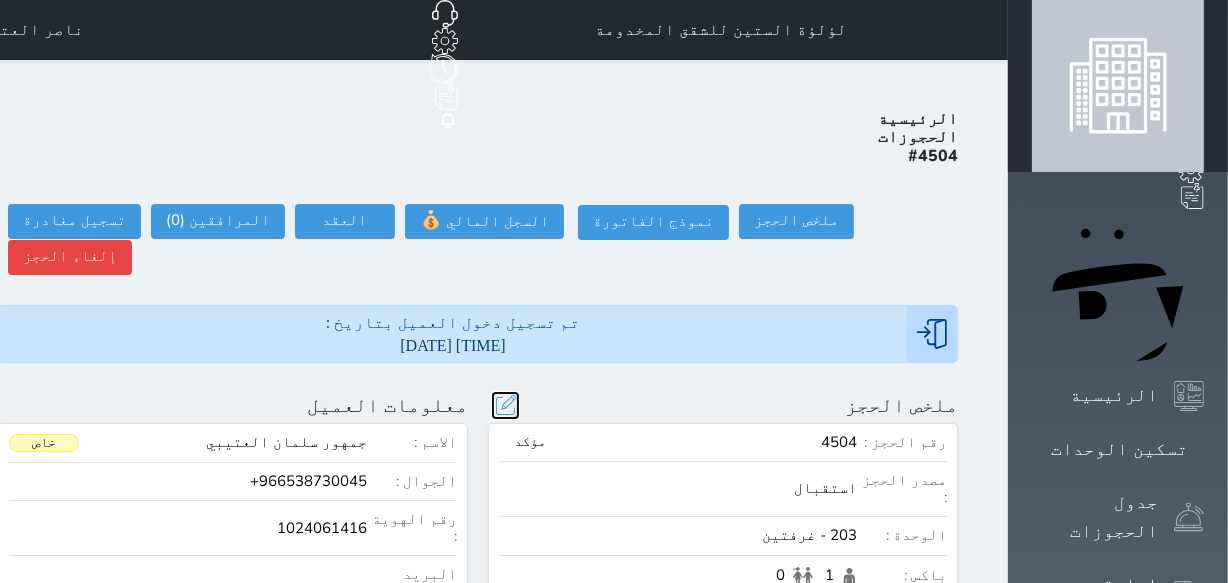 select on "12858" 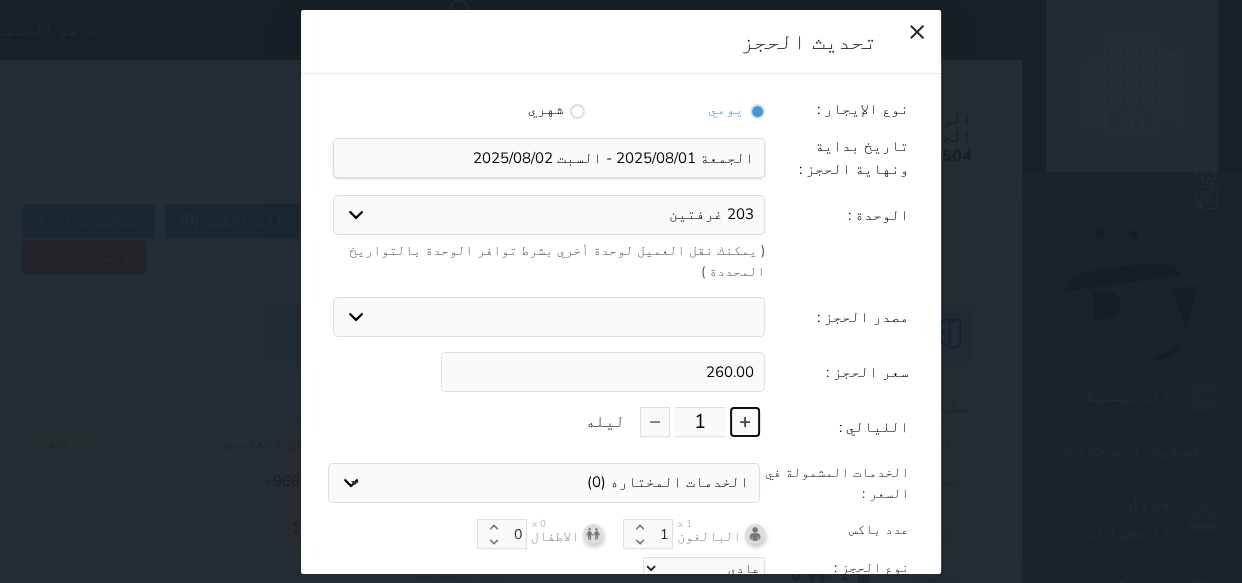 click at bounding box center [745, 422] 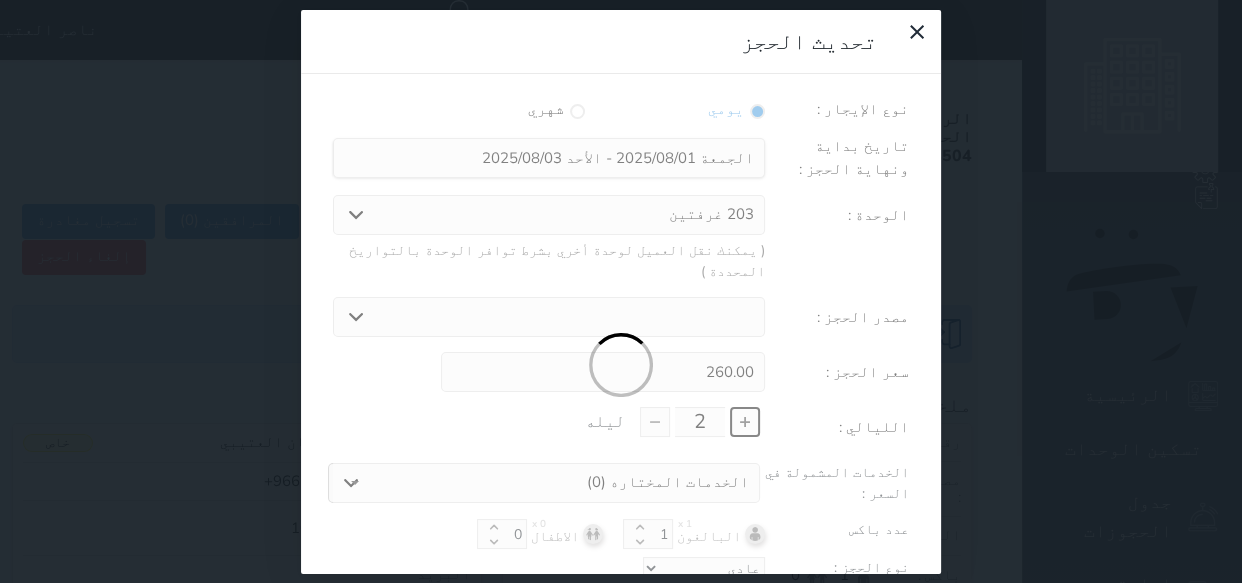 type on "520.00" 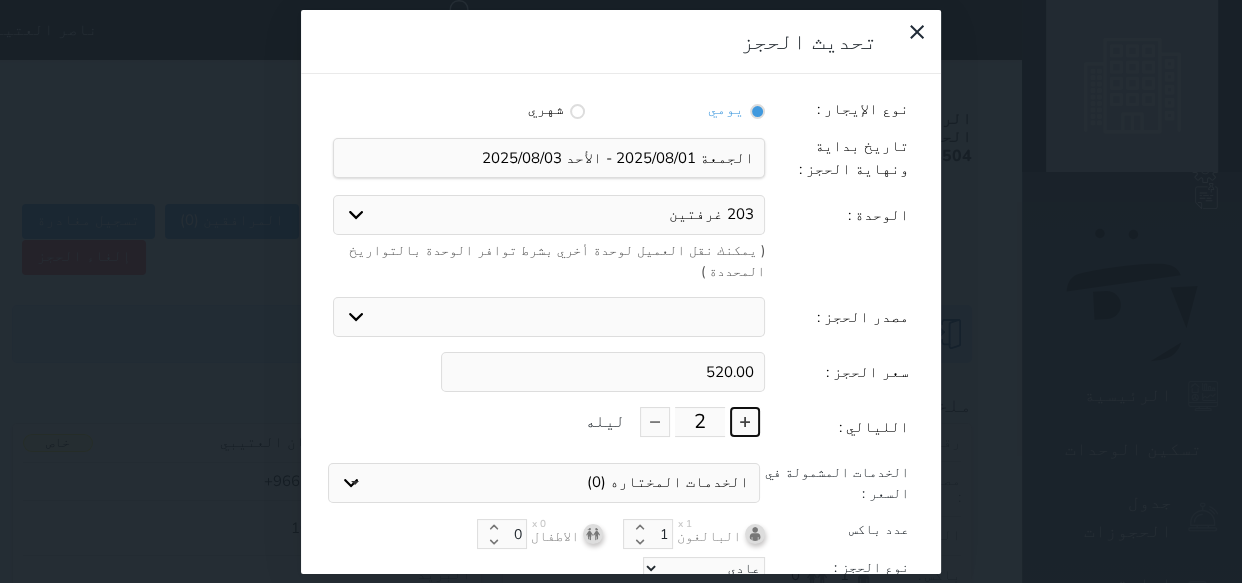 click at bounding box center (745, 422) 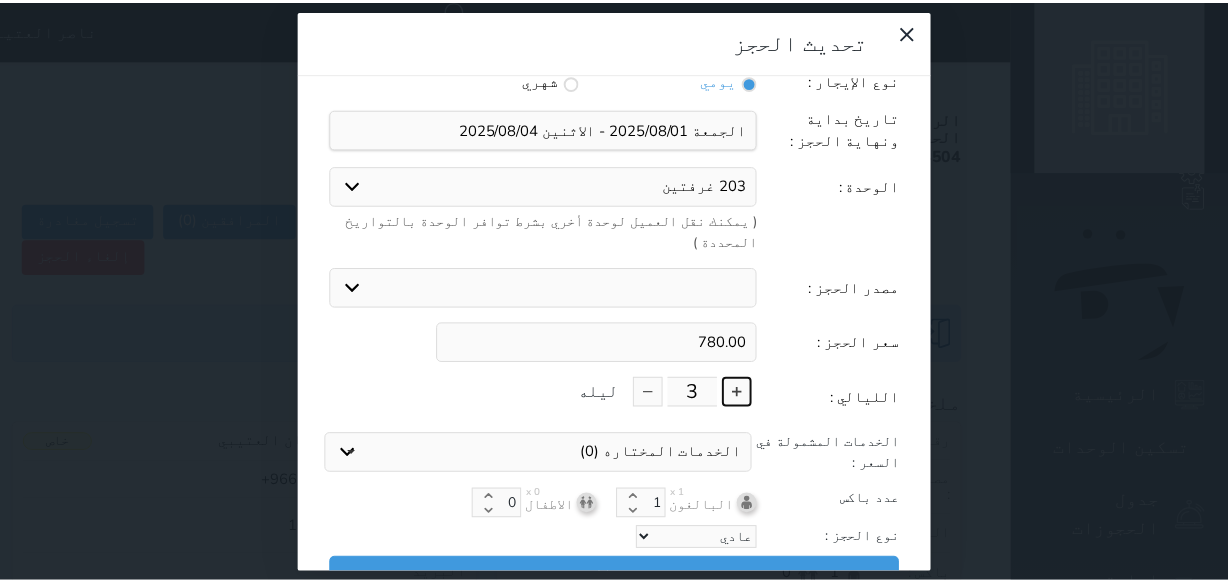scroll, scrollTop: 44, scrollLeft: 0, axis: vertical 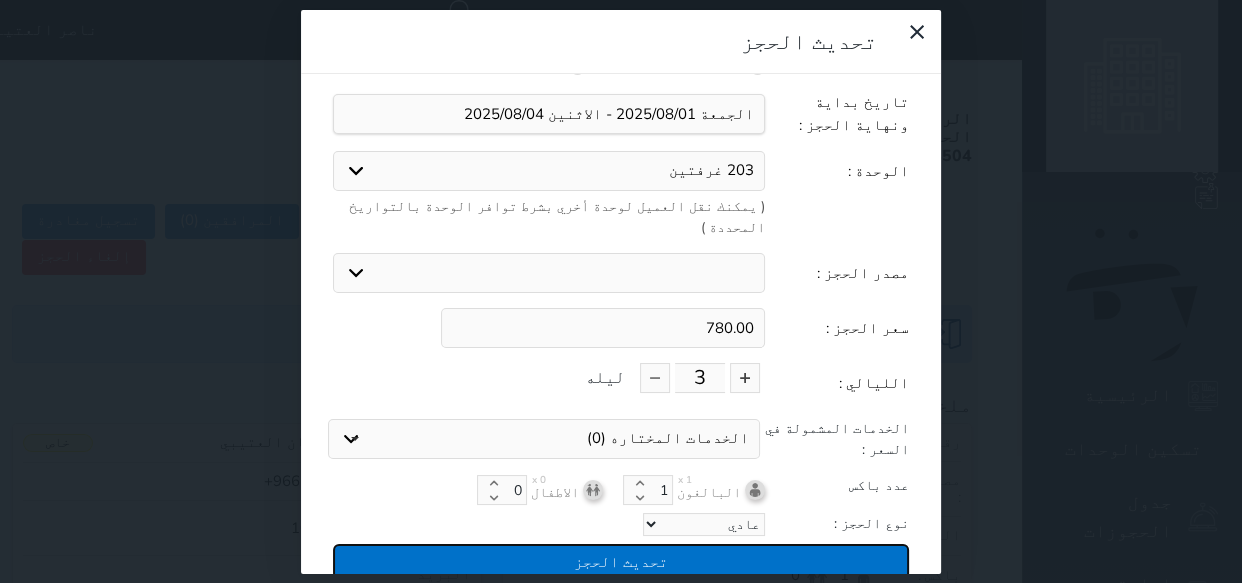 click on "تحديث الحجز" at bounding box center [621, 561] 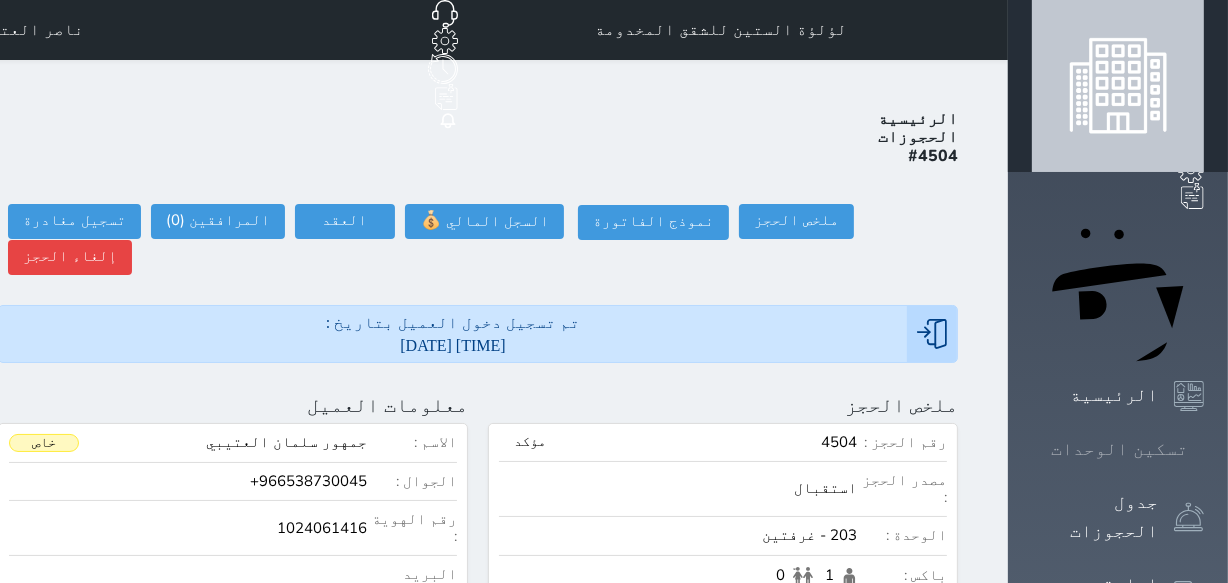 click 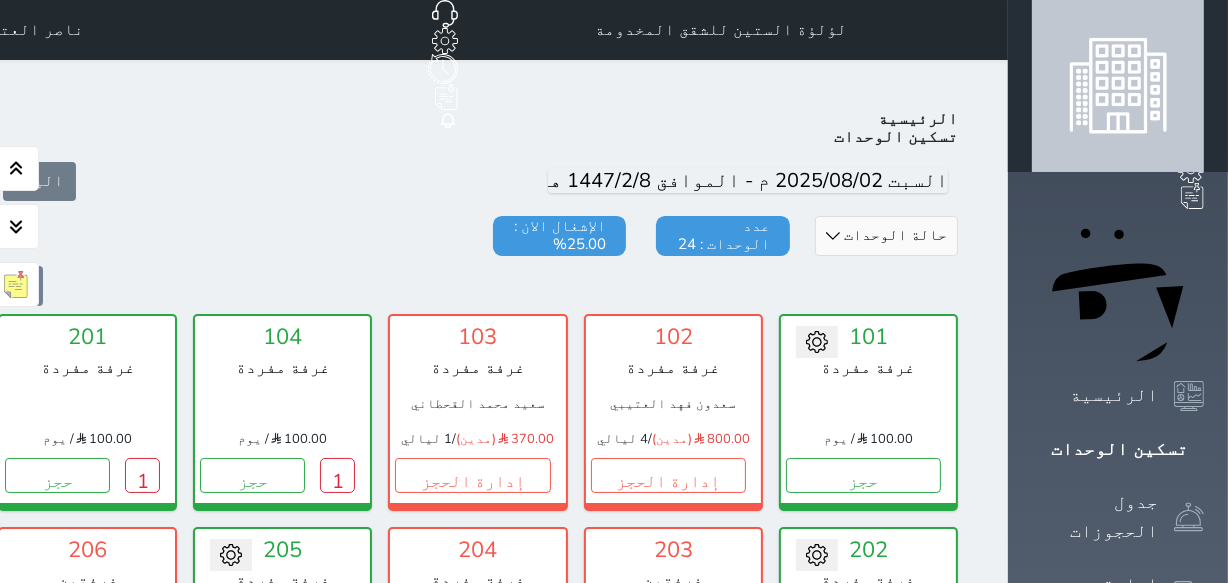 scroll, scrollTop: 78, scrollLeft: 0, axis: vertical 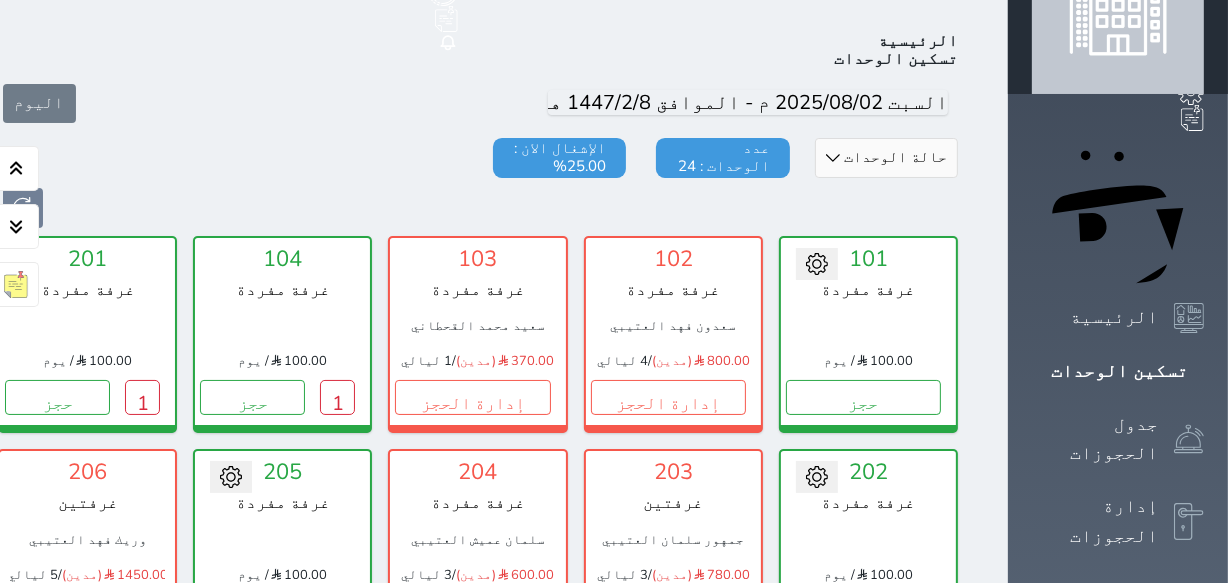 click on "حجز" at bounding box center (277, 611) 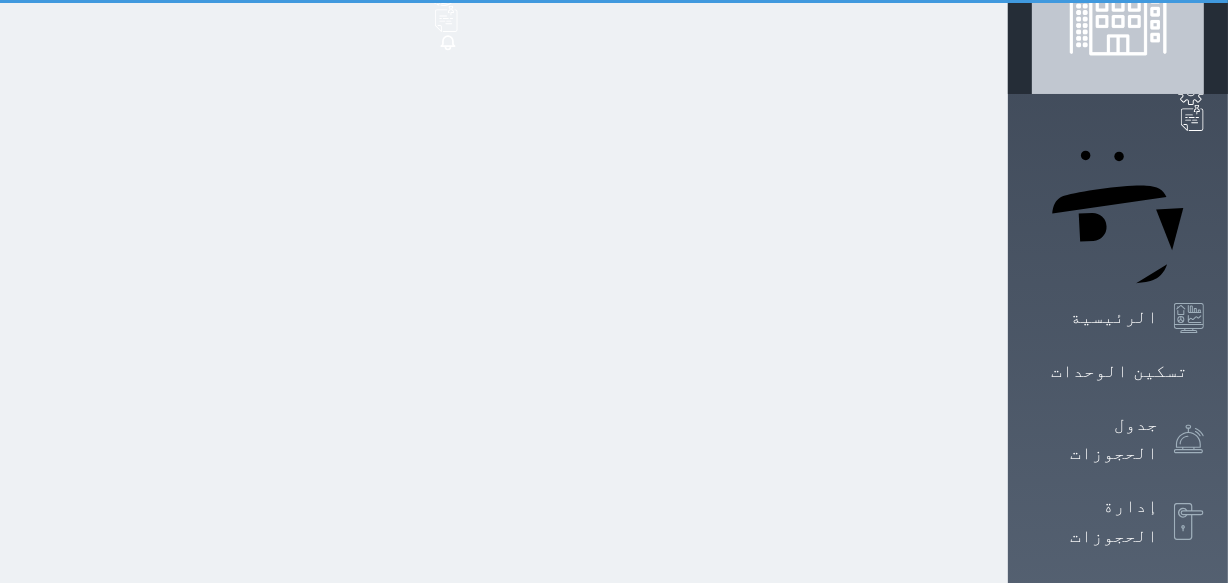 select on "1" 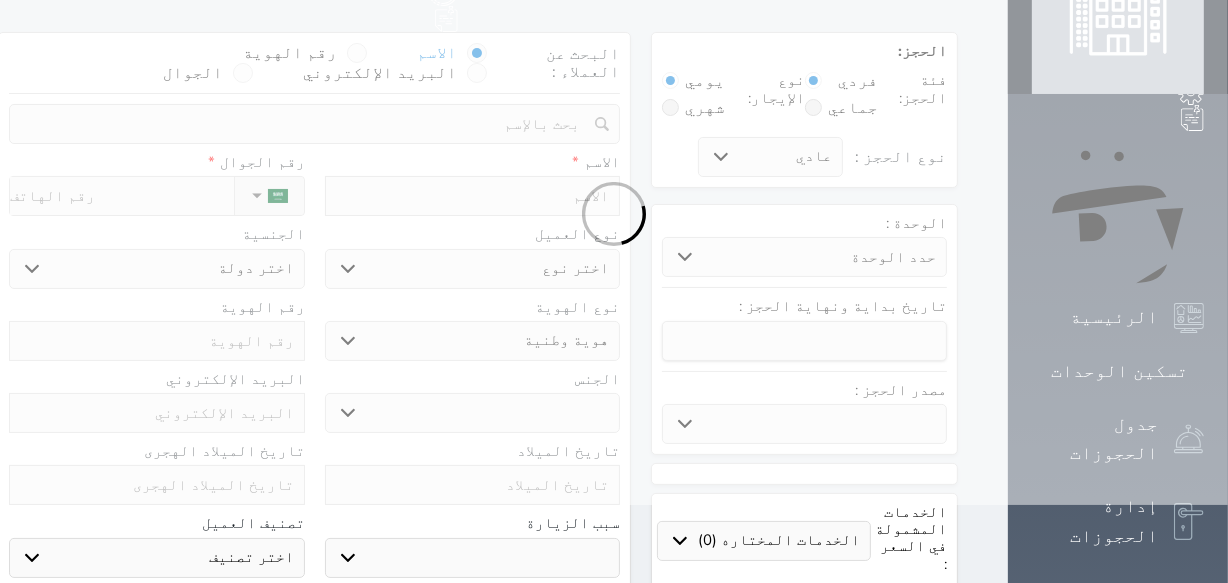 scroll, scrollTop: 0, scrollLeft: 0, axis: both 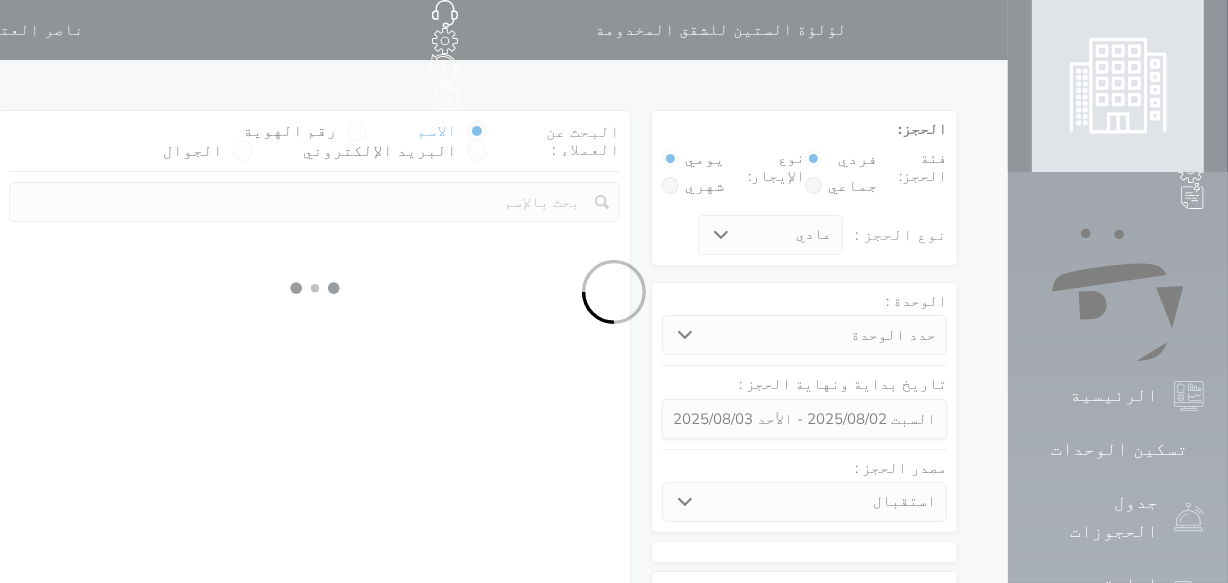 select 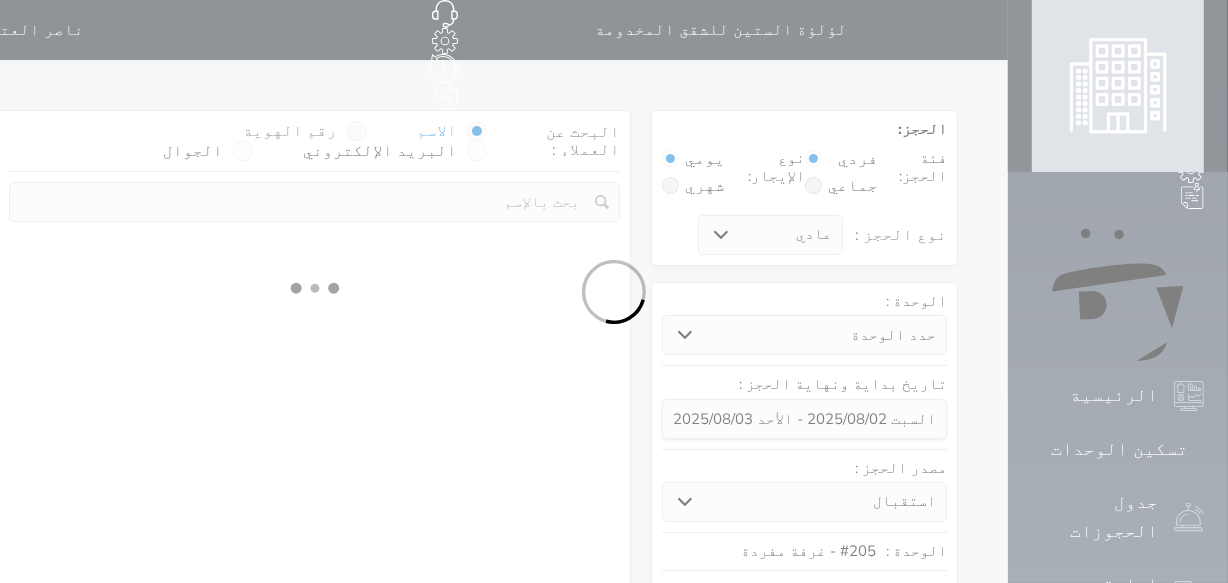 select on "1" 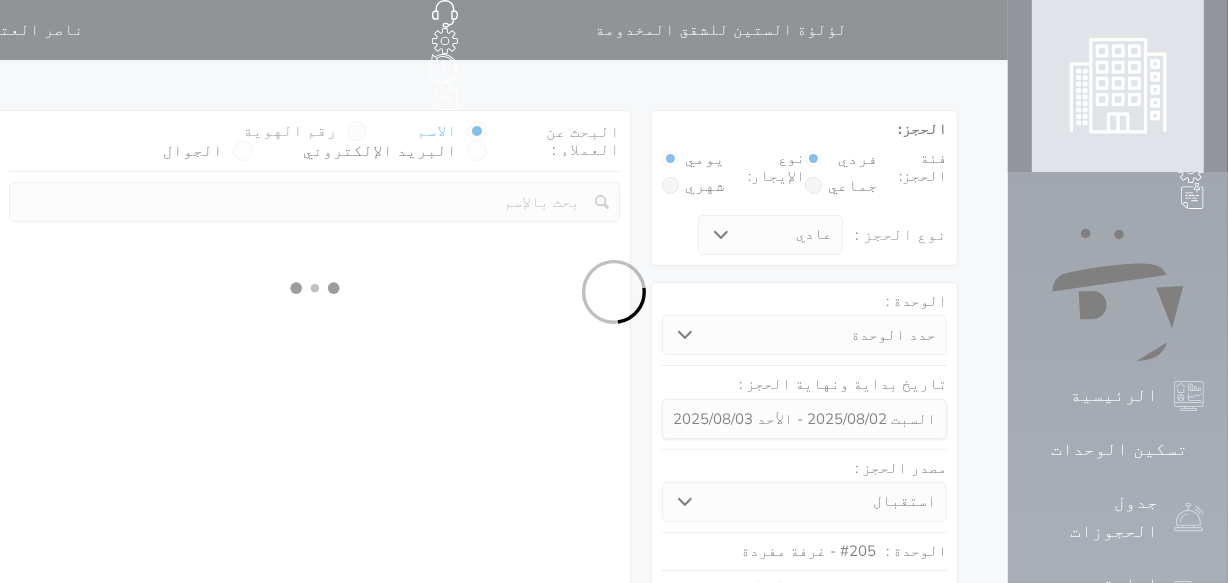 select on "113" 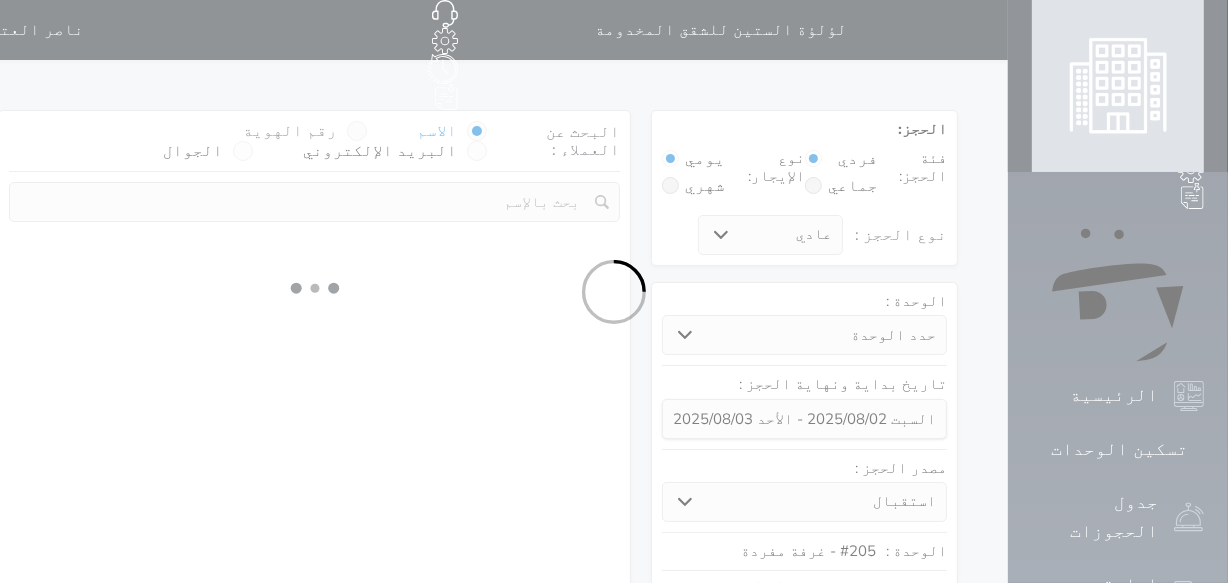 select on "1" 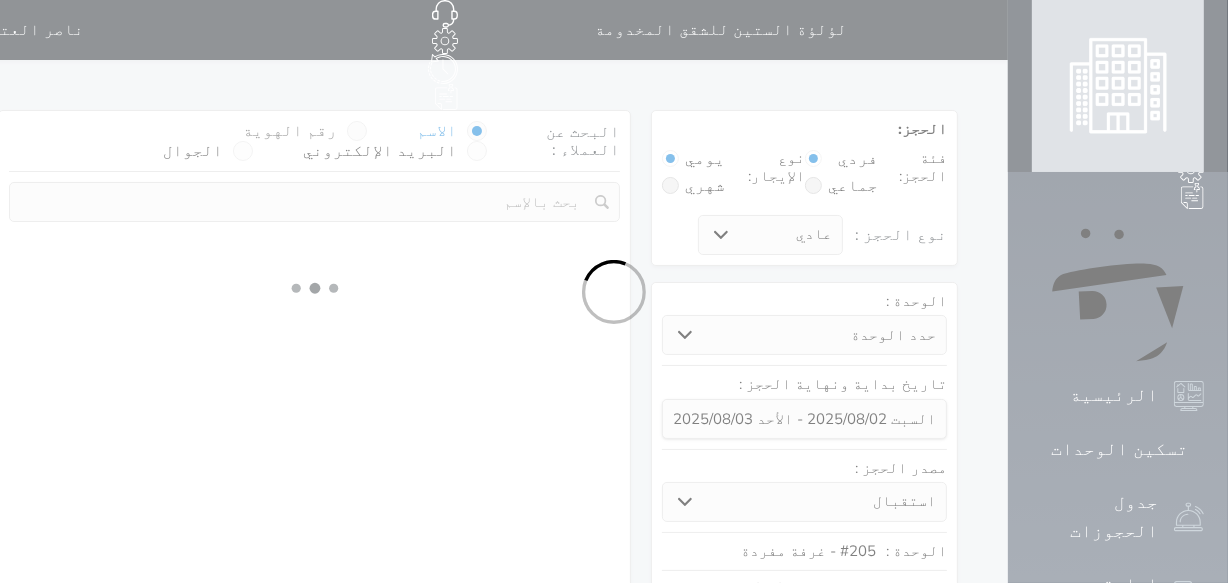 select 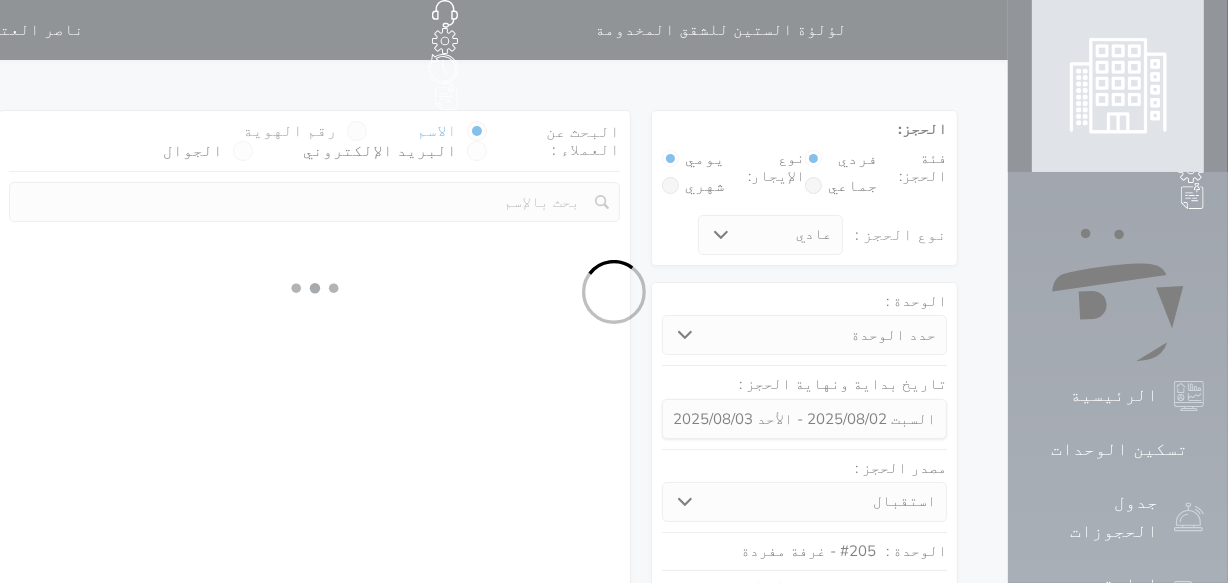 select on "7" 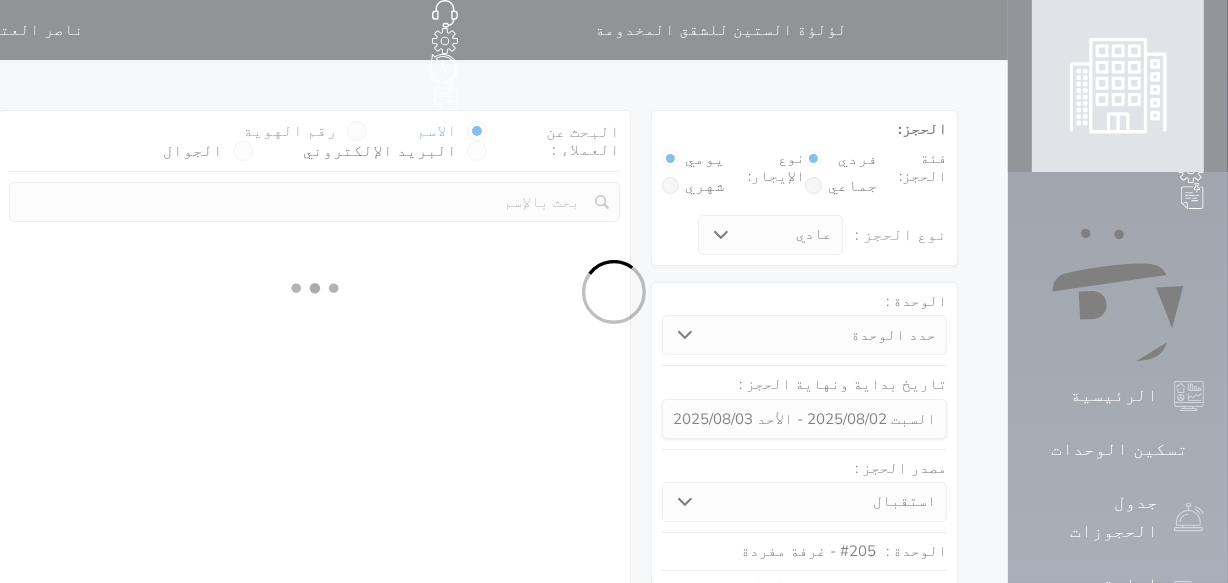 select 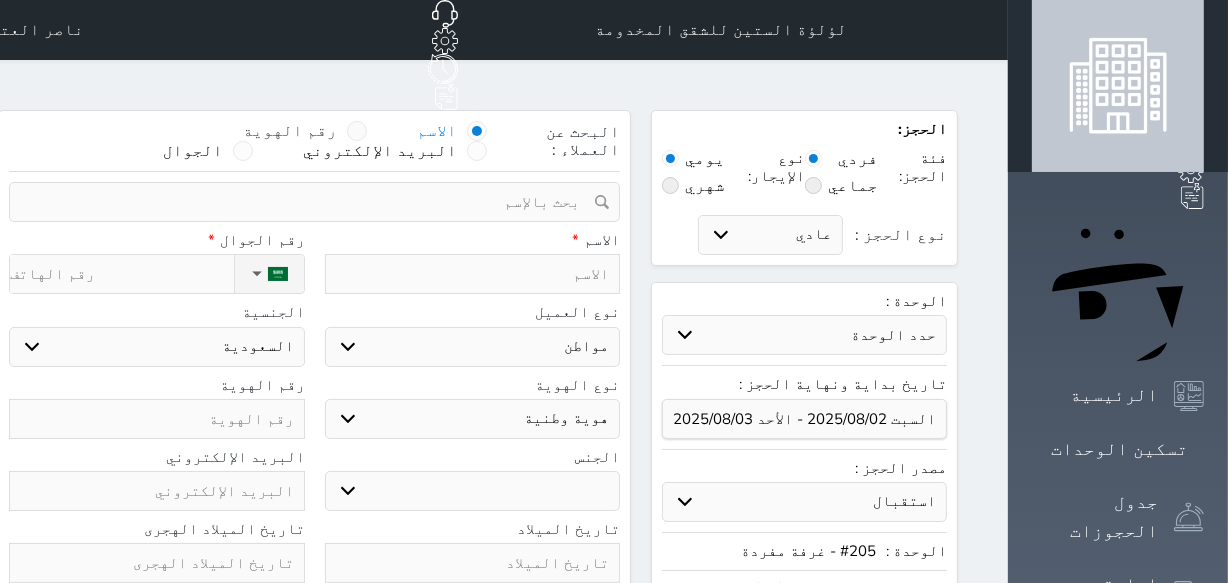 select 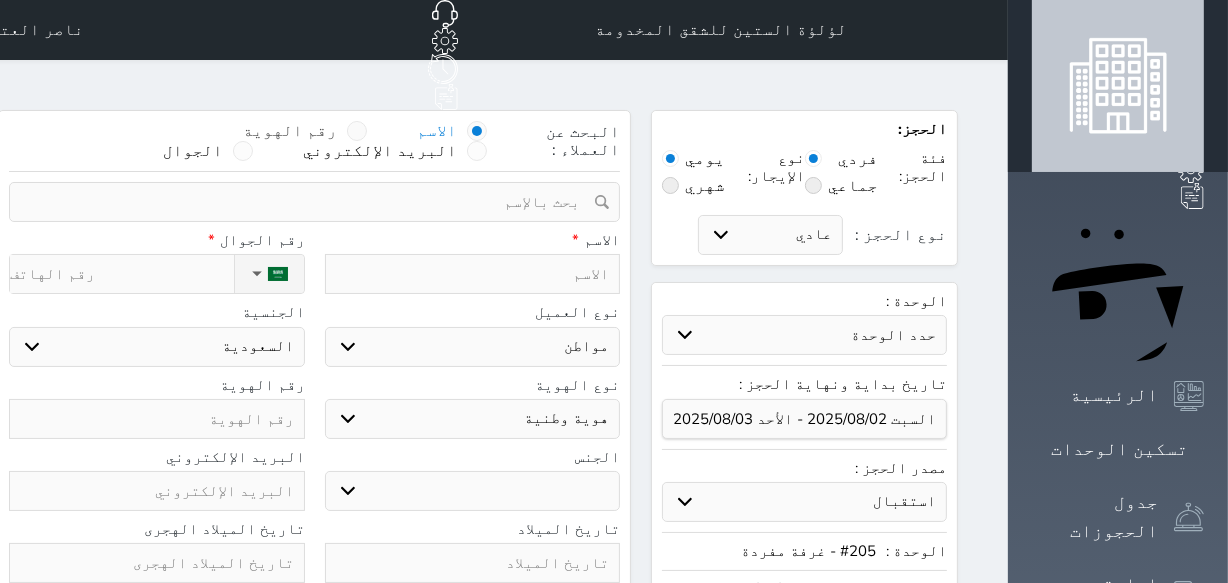 select 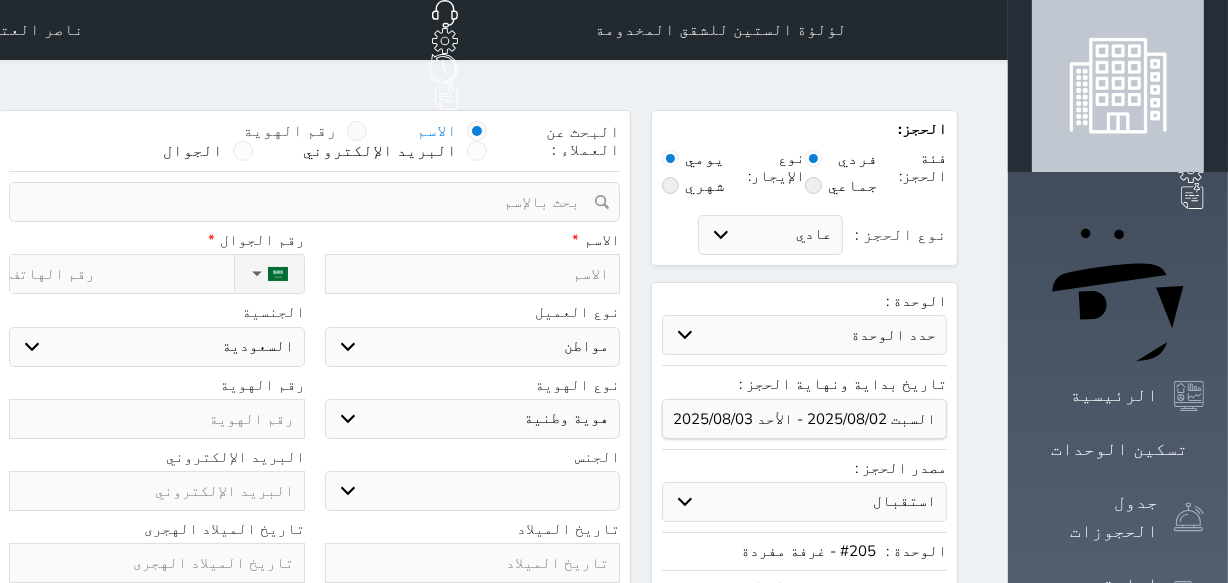 select 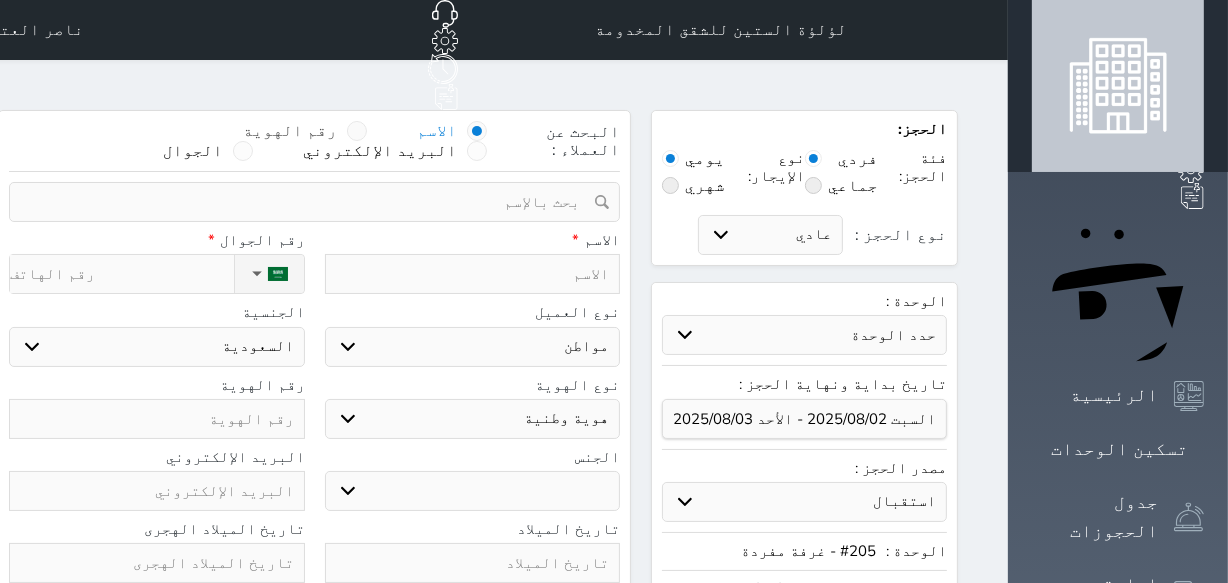 click on "رقم الهوية" at bounding box center (337, 141) 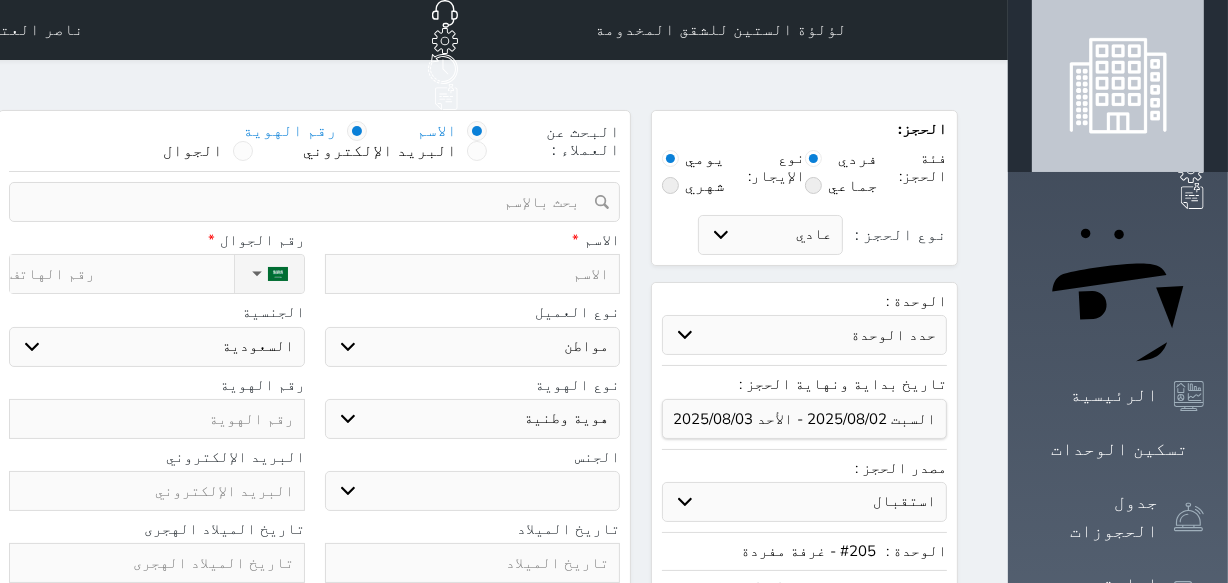 select 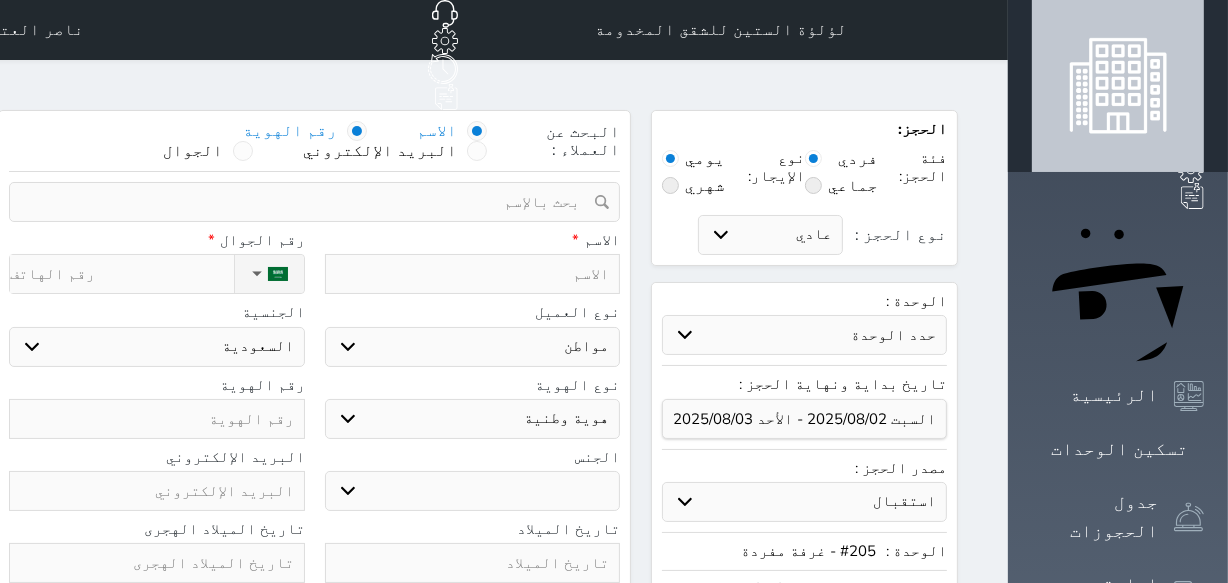 select 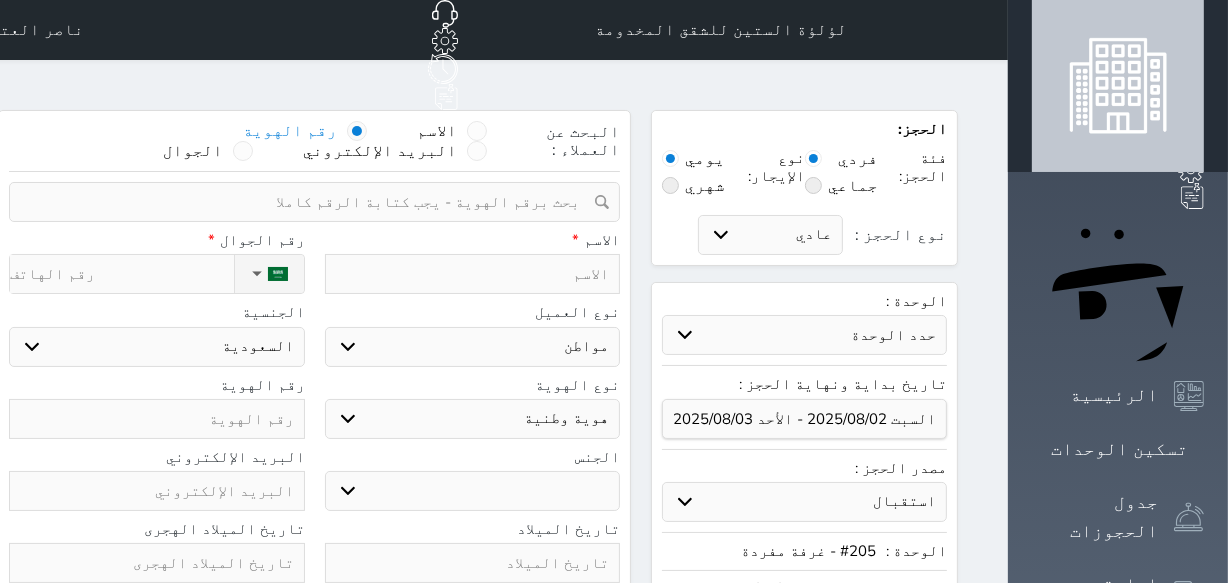 click at bounding box center (307, 202) 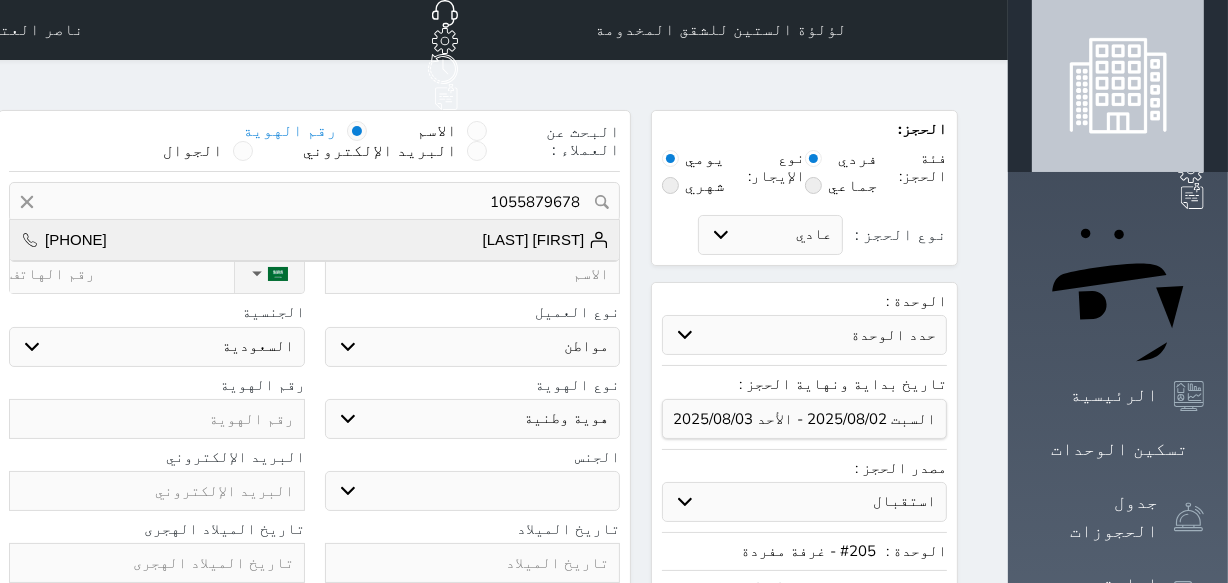 click on "[FIRST] [LAST]" at bounding box center (546, 240) 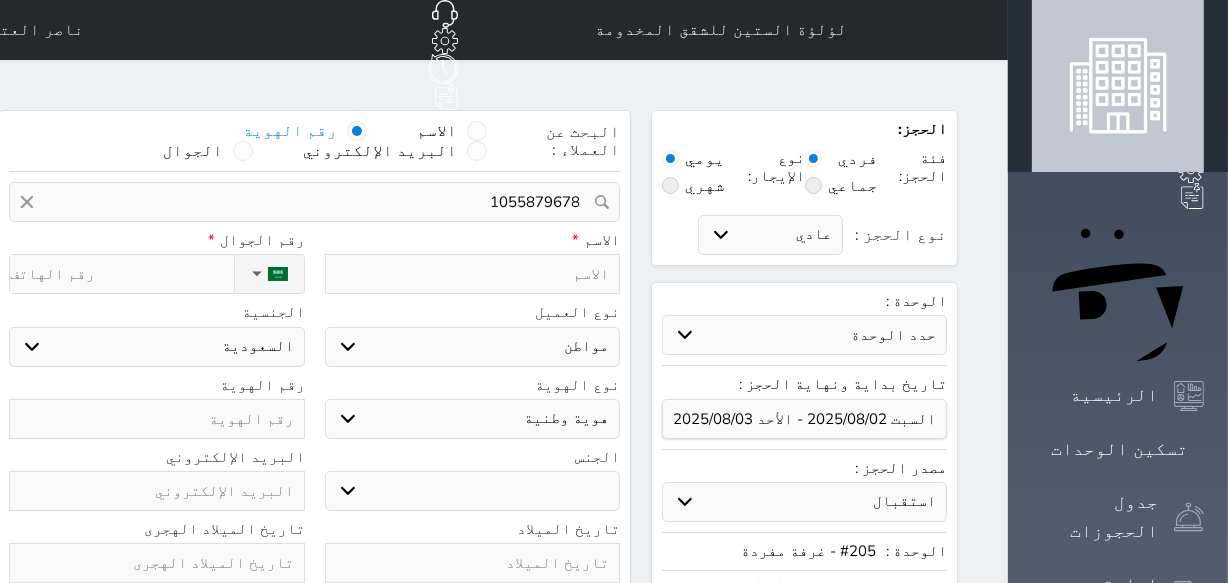 type on "[FIRST] [LAST]  ||  [PHONE]" 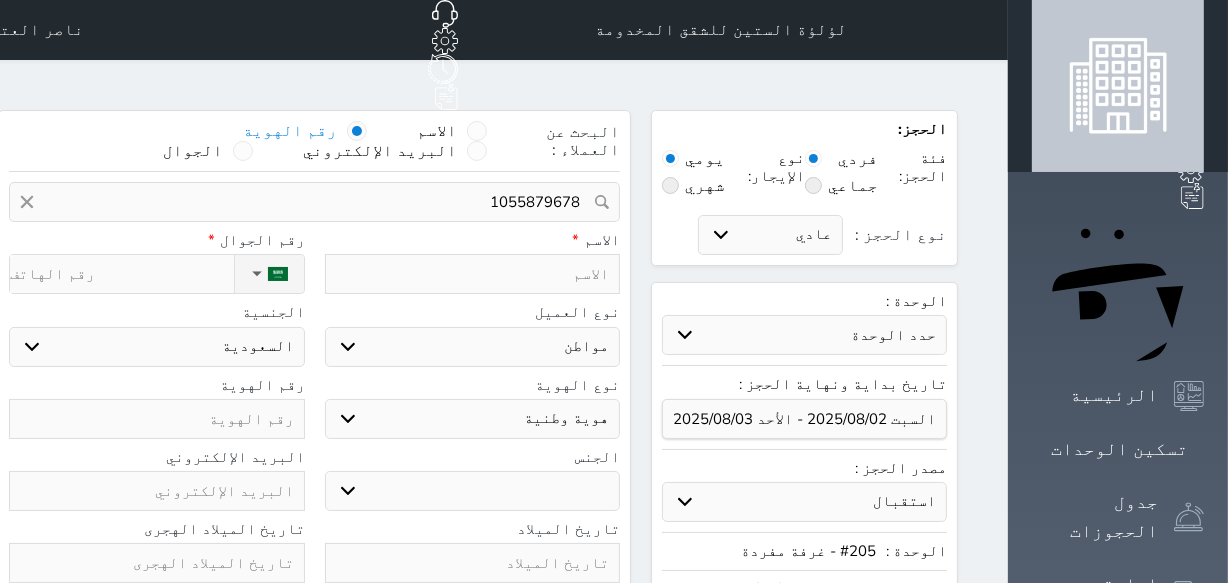 type on "[FIRST] [LAST]" 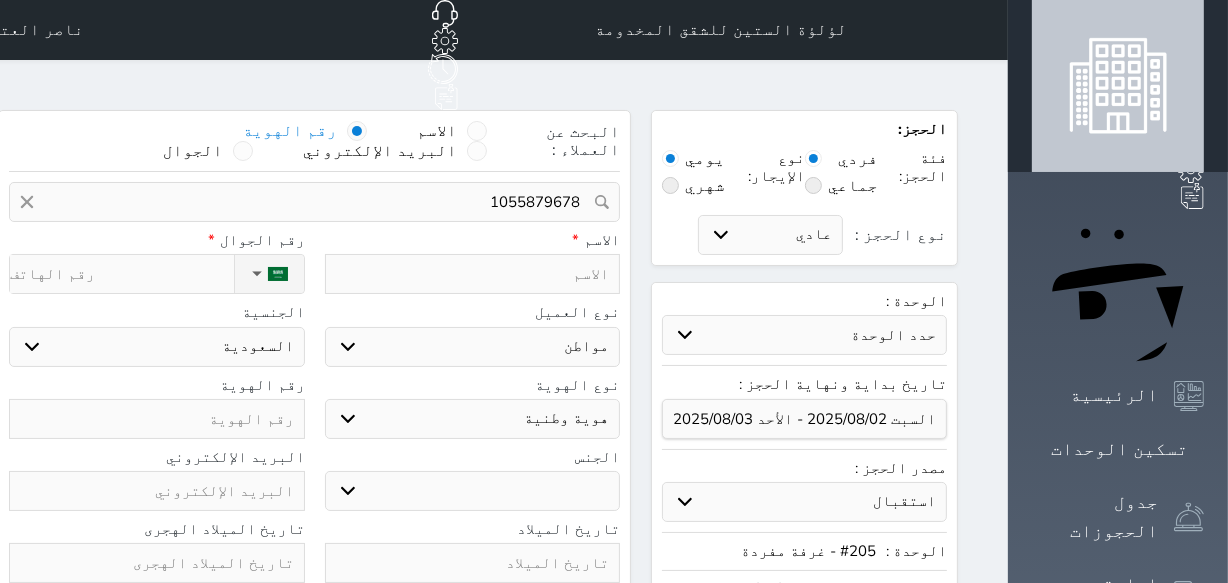 select on "male" 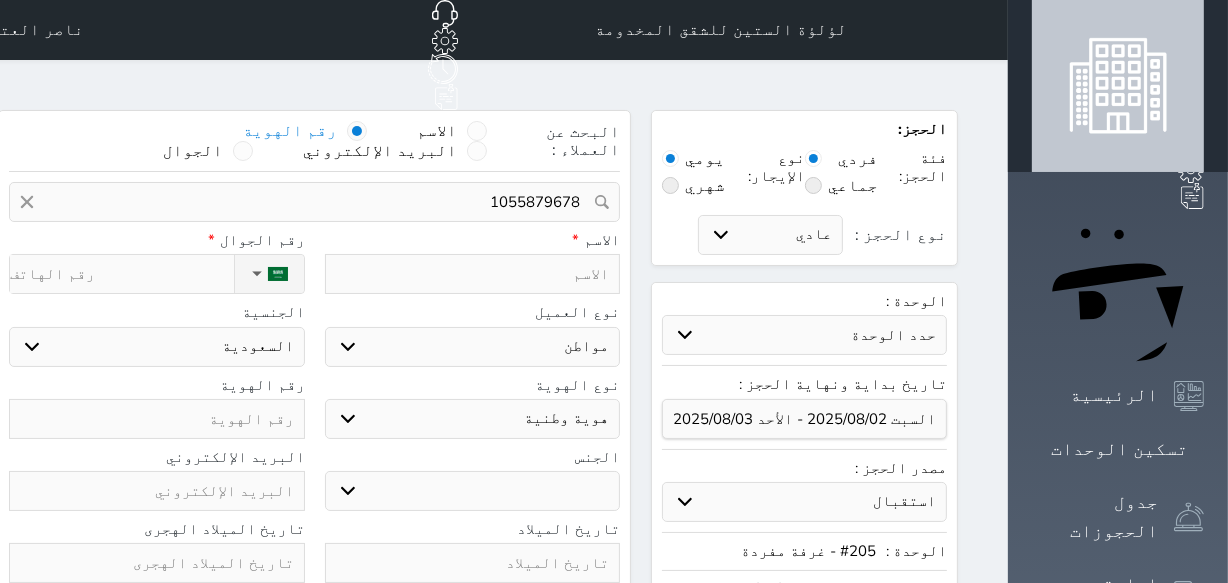 type on "Invalid date" 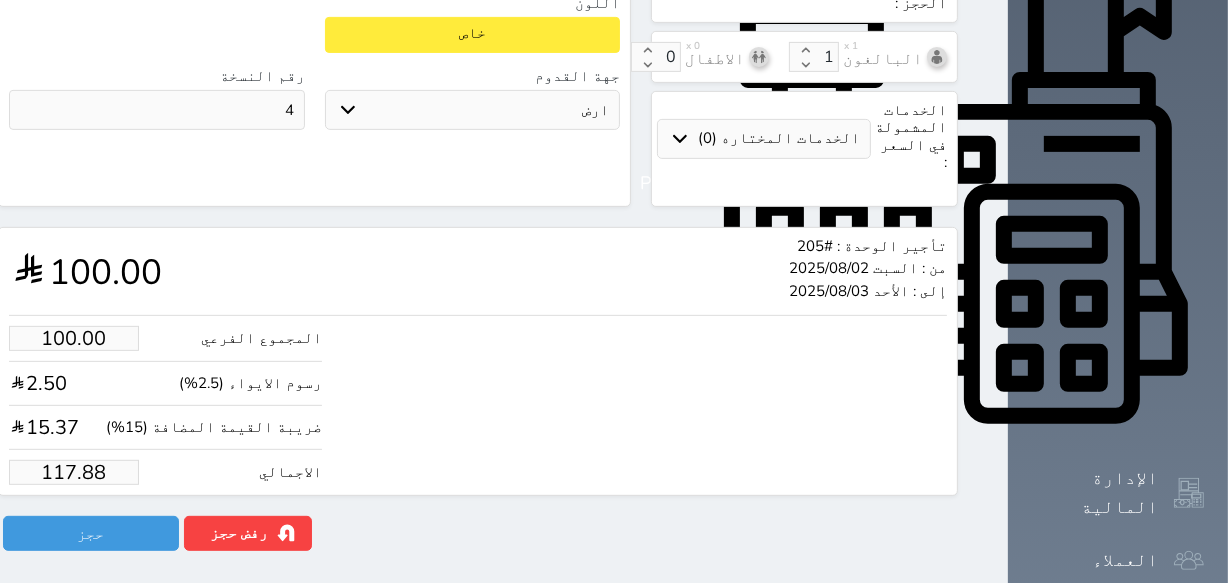 scroll, scrollTop: 726, scrollLeft: 0, axis: vertical 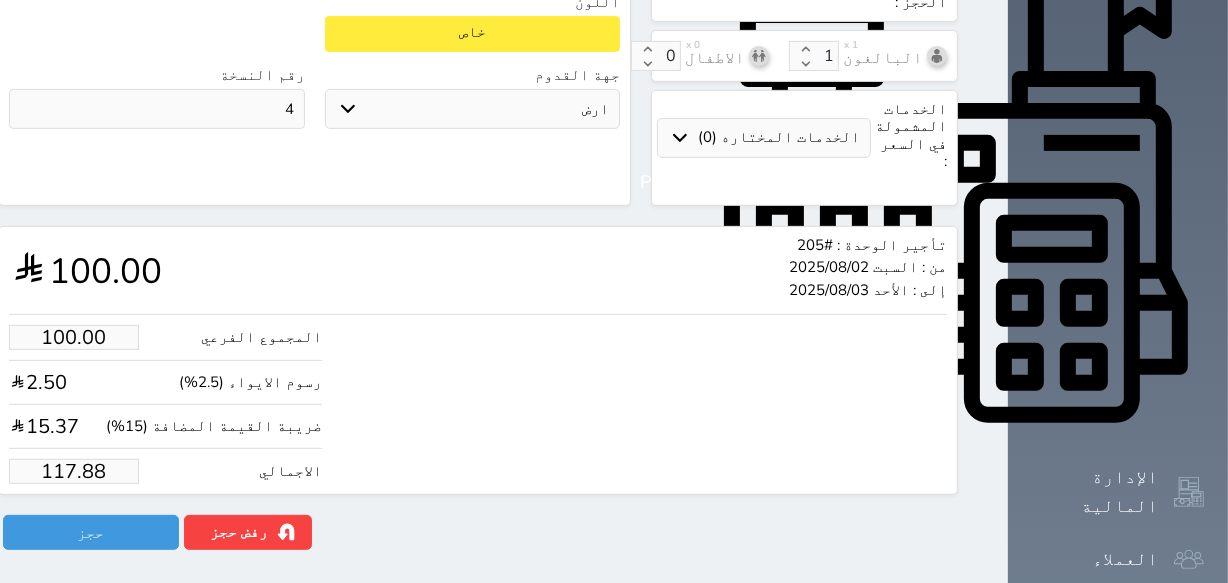 drag, startPoint x: 64, startPoint y: 397, endPoint x: 143, endPoint y: 400, distance: 79.05694 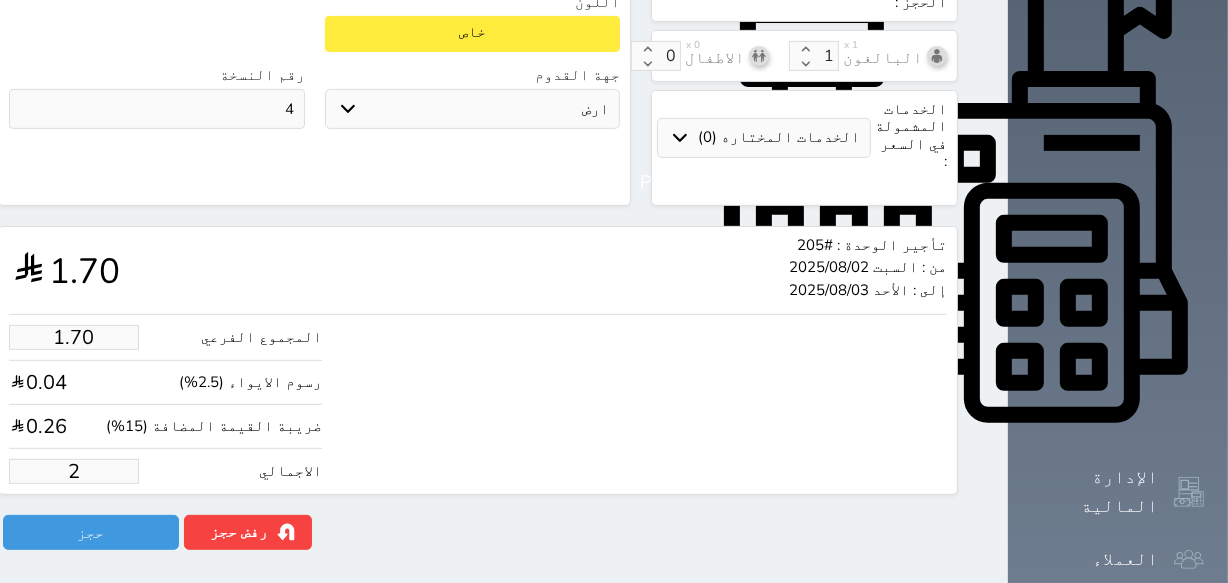 type on "16.97" 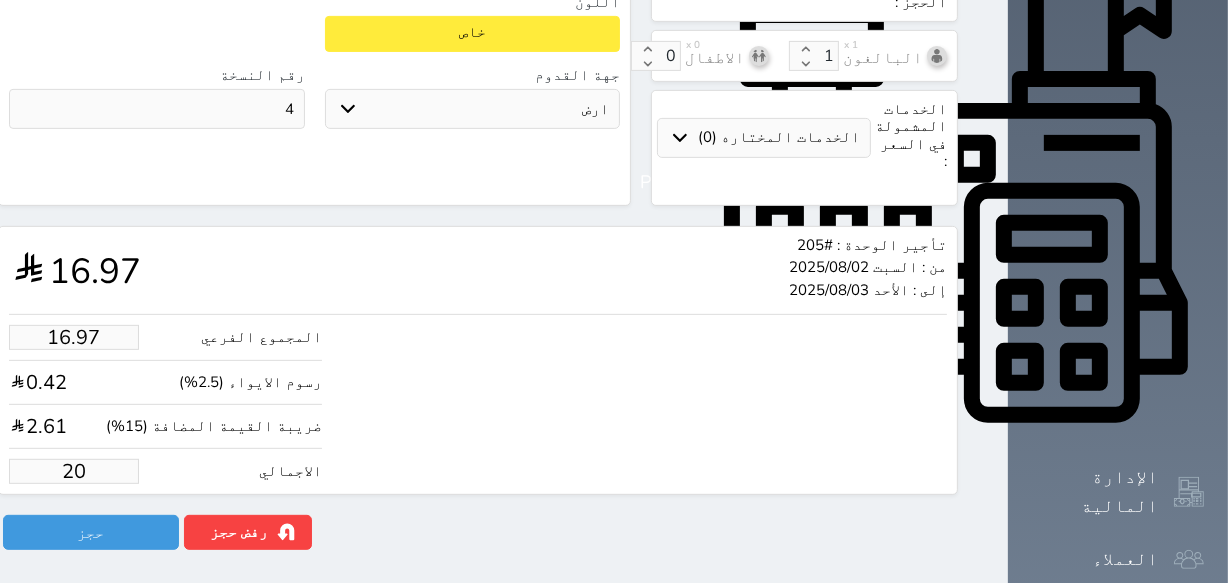 type on "169.67" 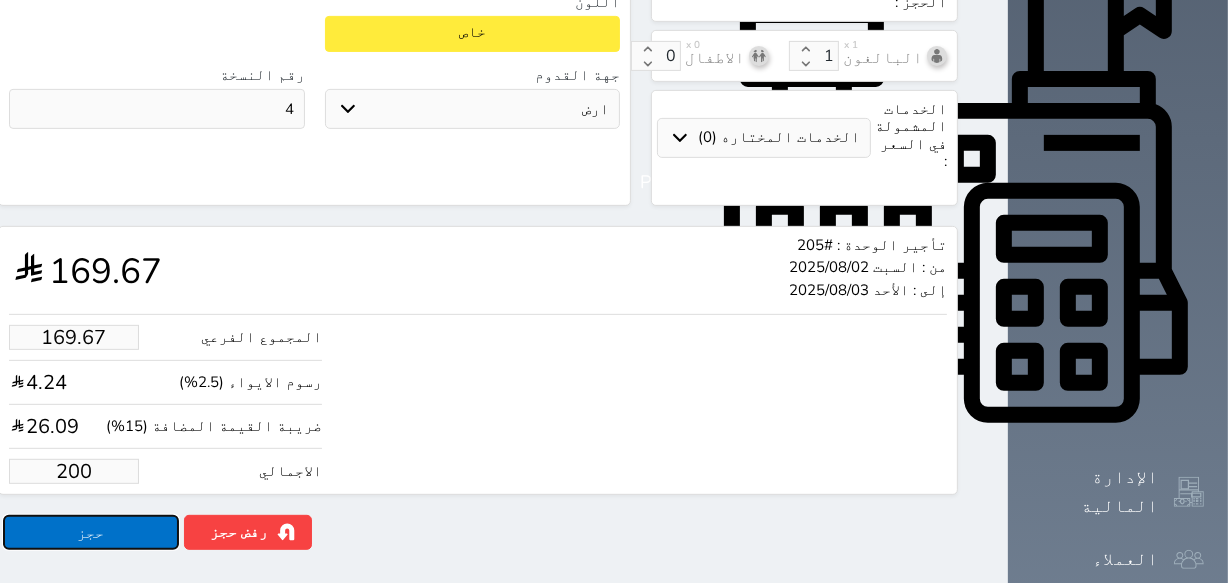 type on "200.00" 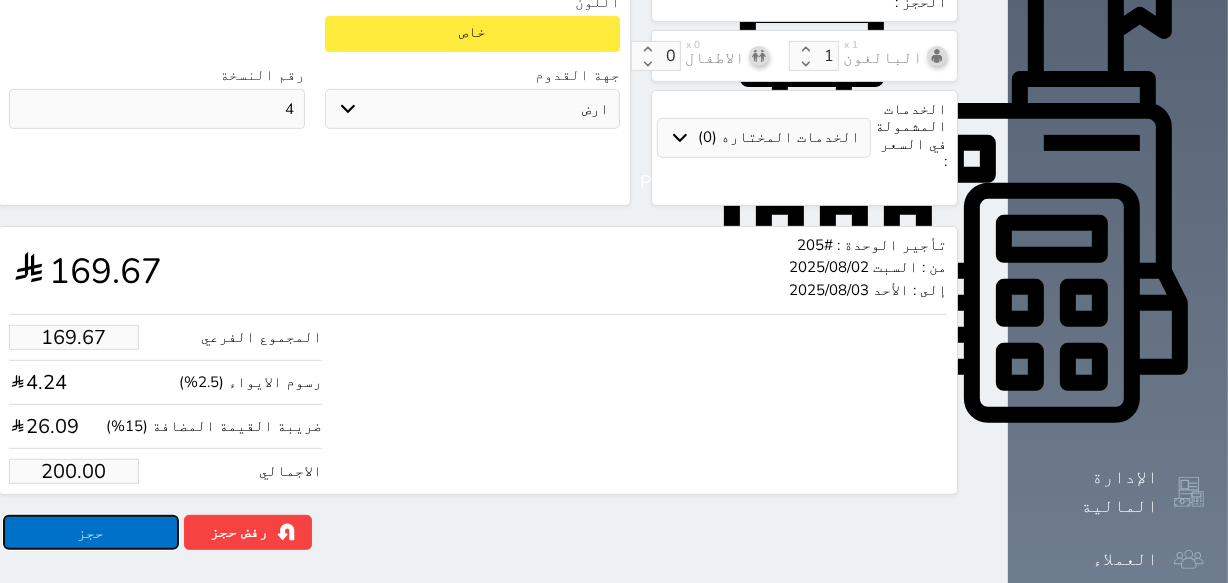 click on "حجز" at bounding box center [91, 532] 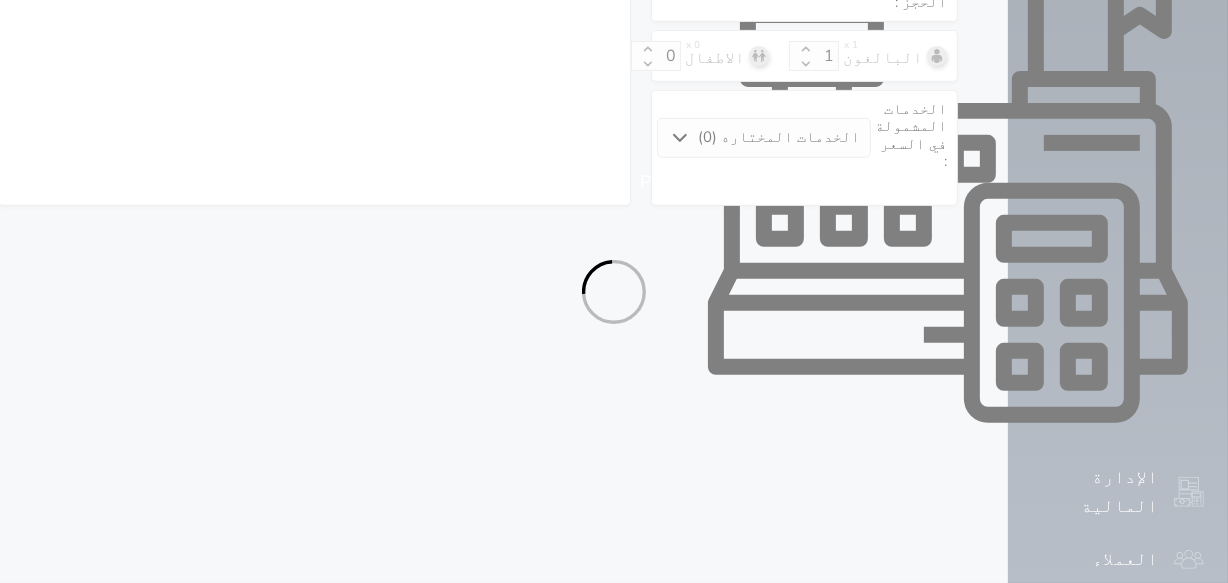 select on "1" 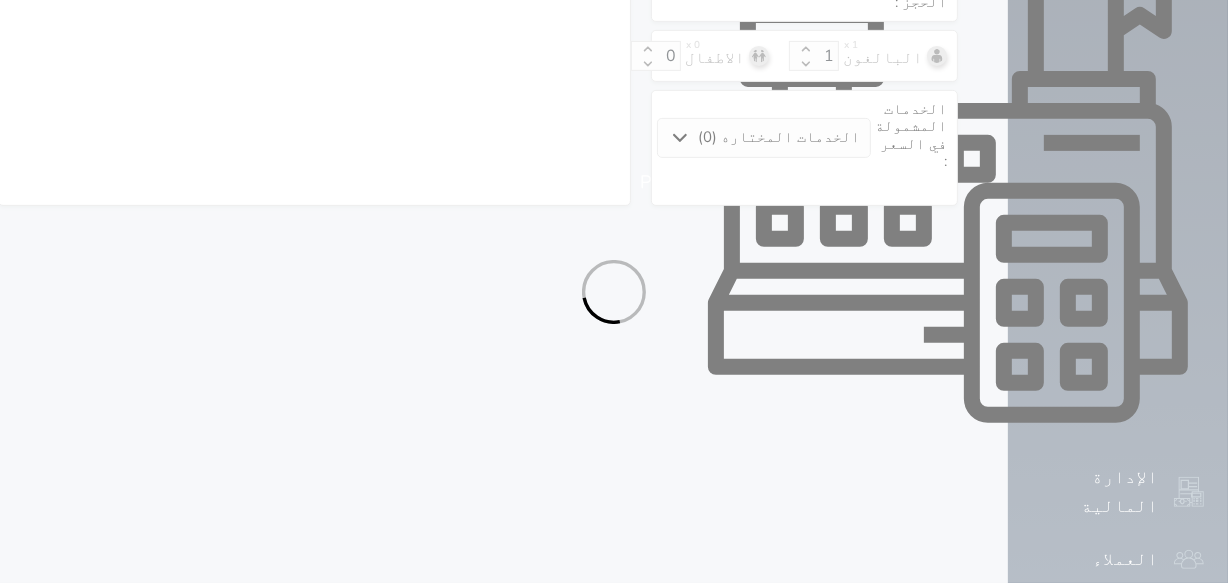 select on "113" 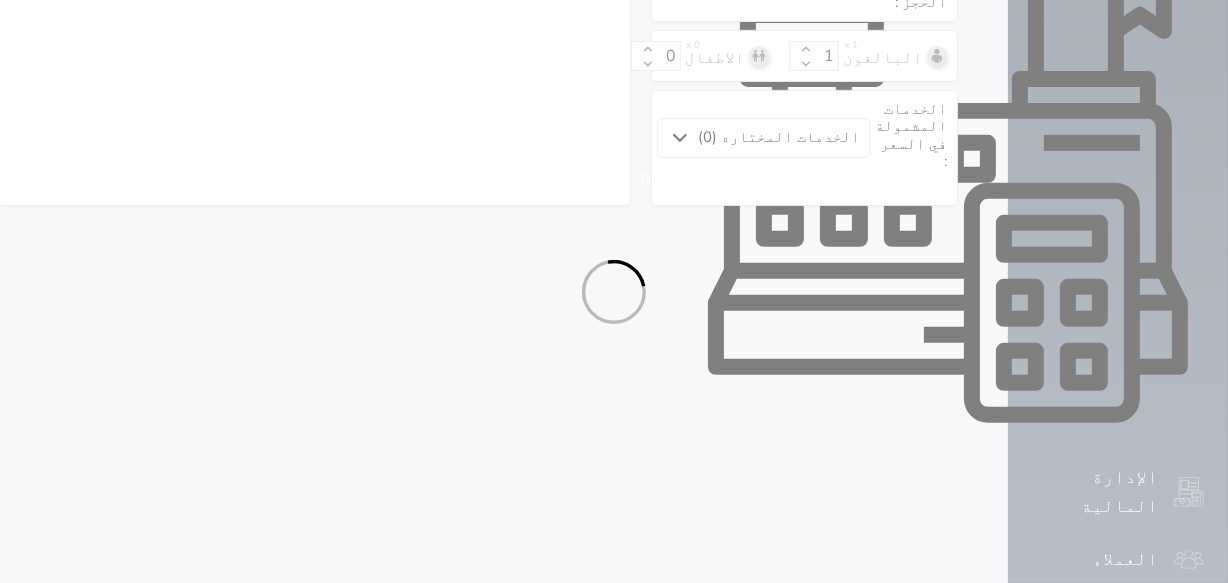 select on "2" 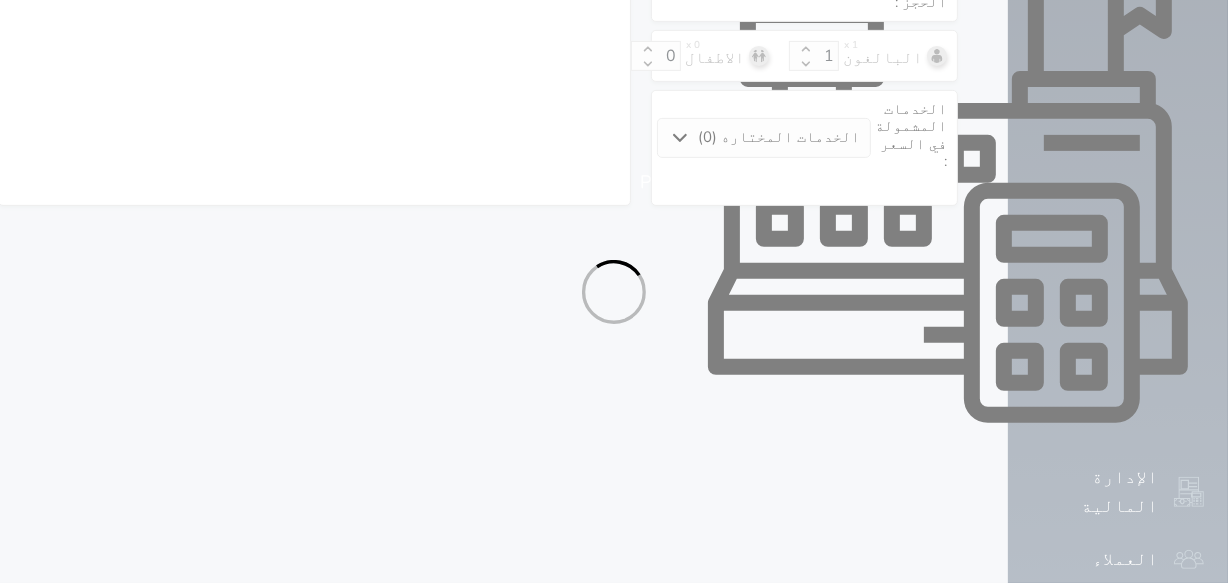 select on "7" 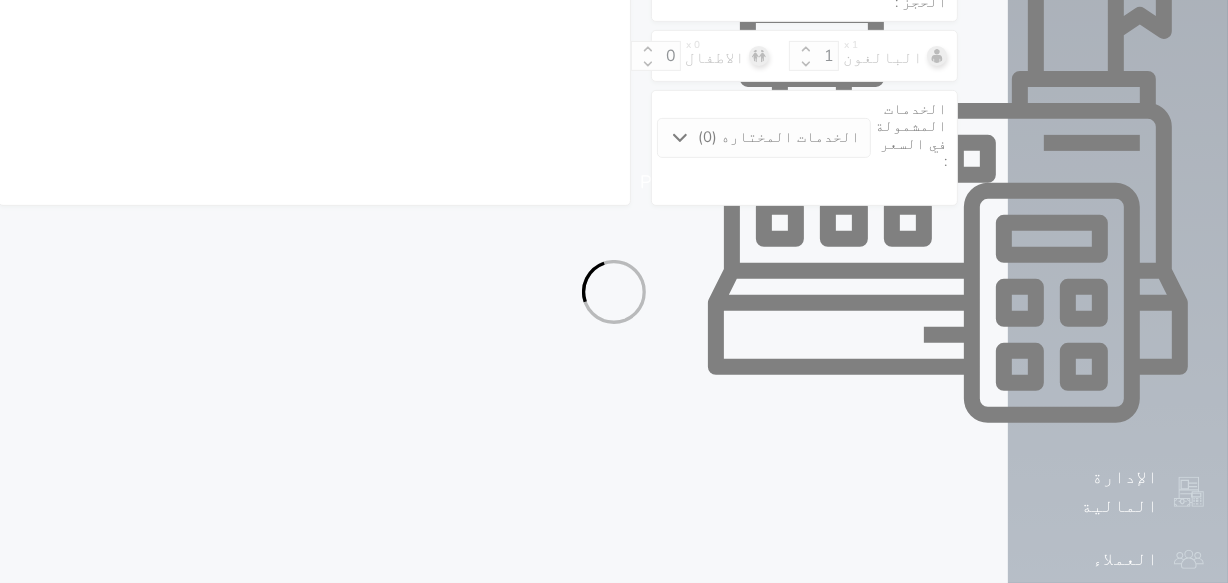 select on "1557" 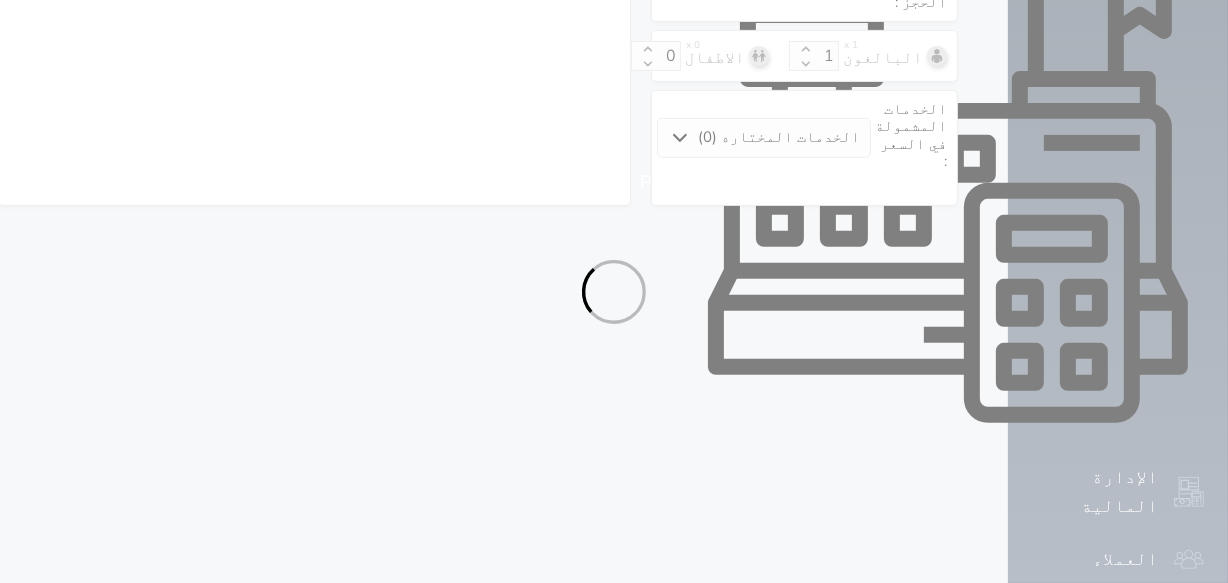 select on "9" 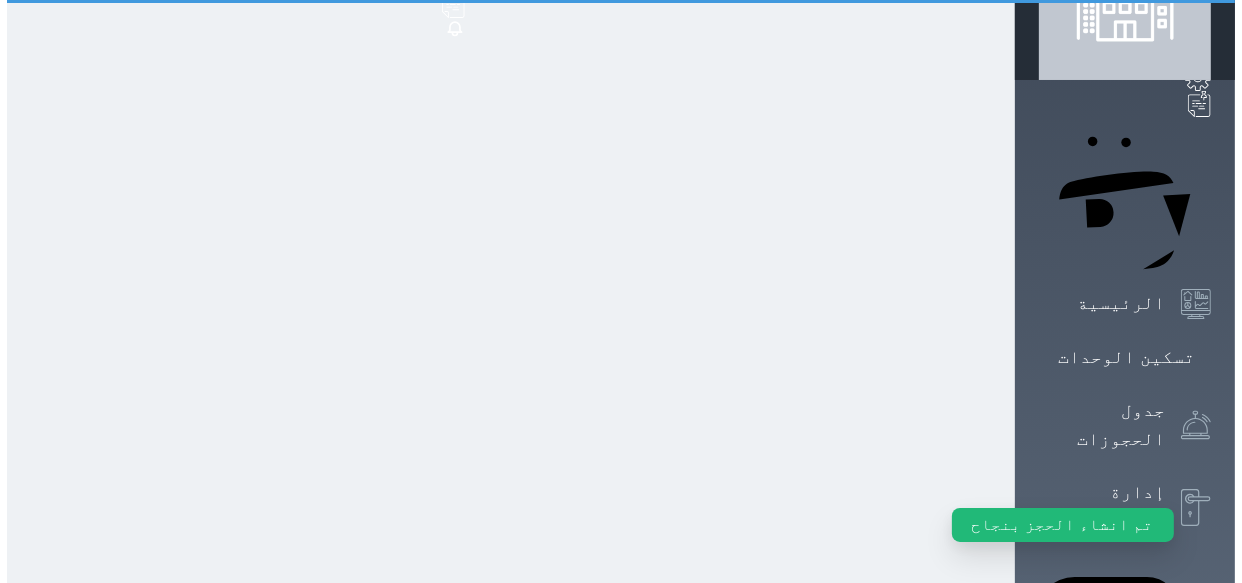 scroll, scrollTop: 0, scrollLeft: 0, axis: both 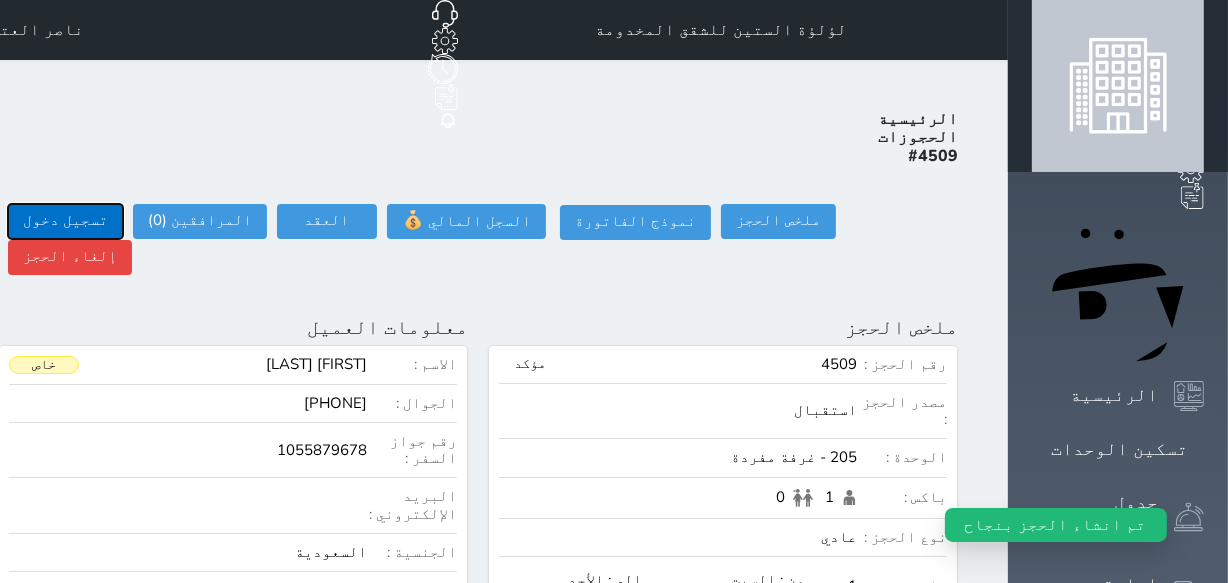 click on "تسجيل دخول" at bounding box center (65, 221) 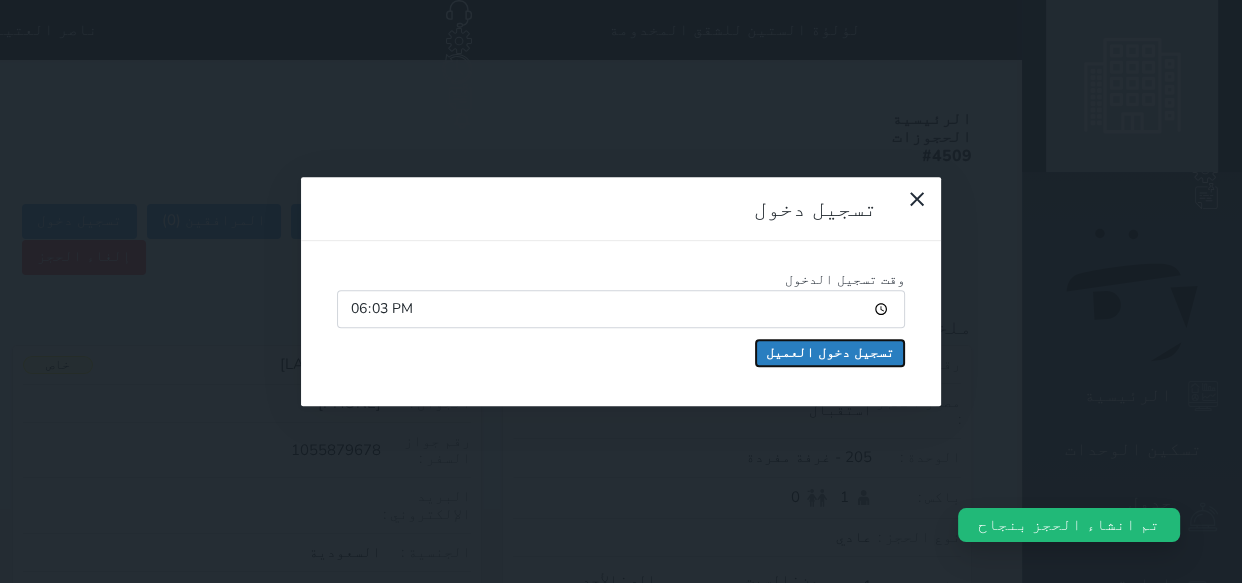 click on "تسجيل دخول العميل" at bounding box center (830, 353) 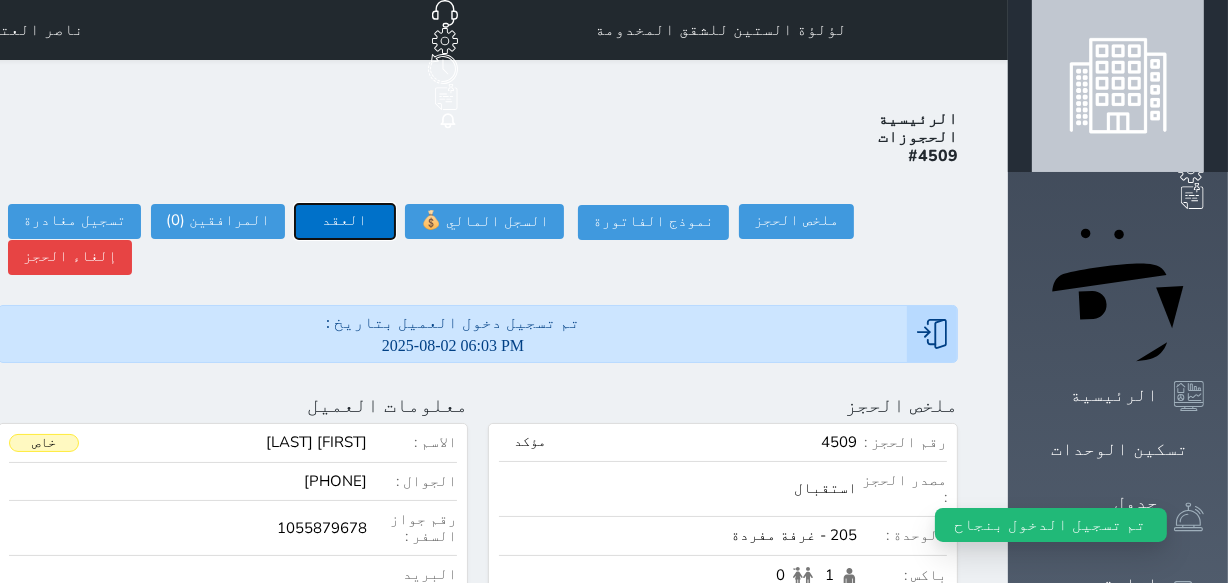 click on "العقد" at bounding box center (345, 221) 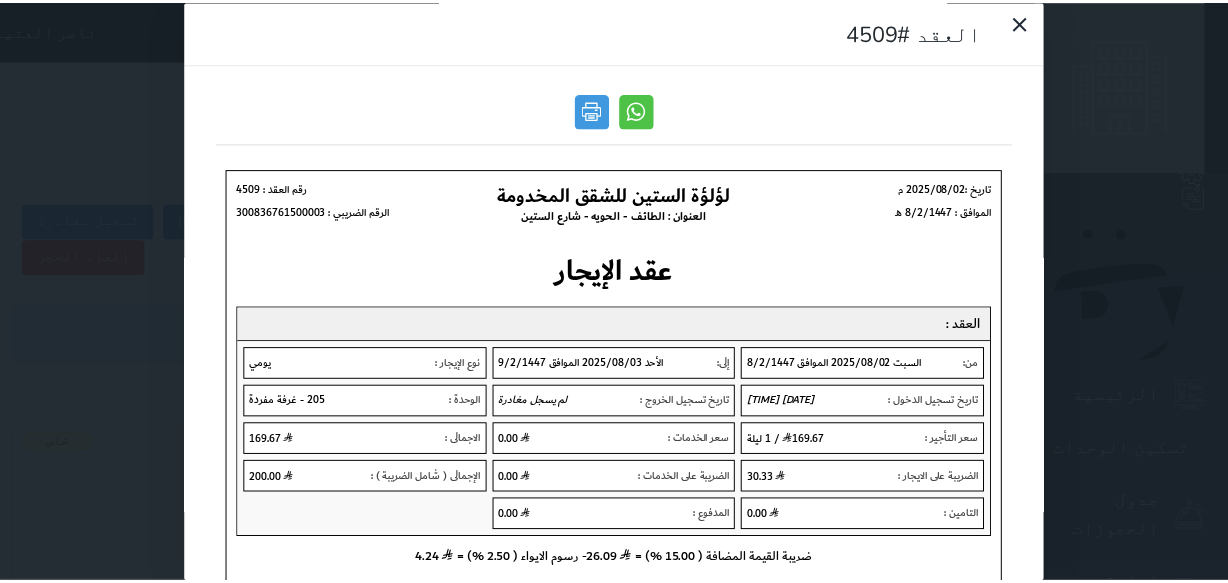 scroll, scrollTop: 0, scrollLeft: 0, axis: both 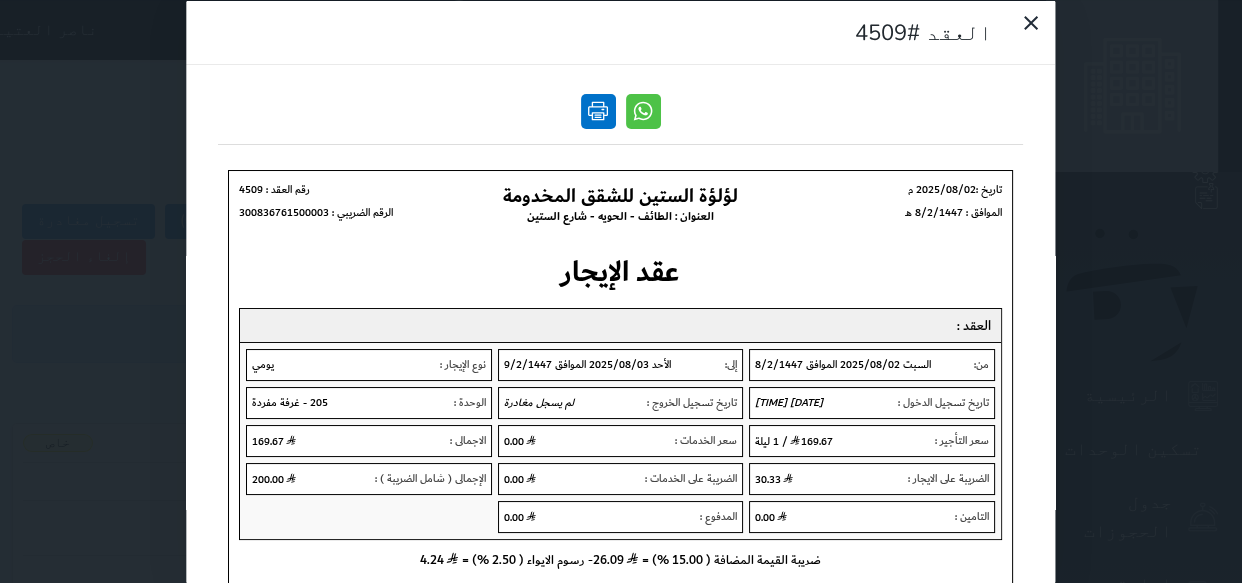 click at bounding box center (598, 110) 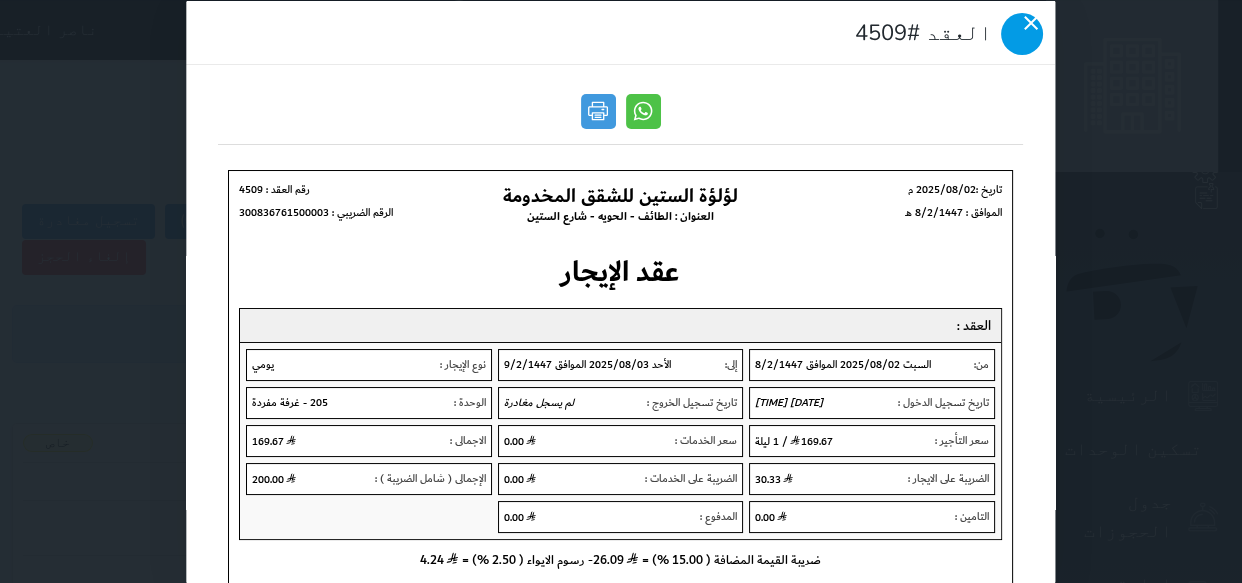 click 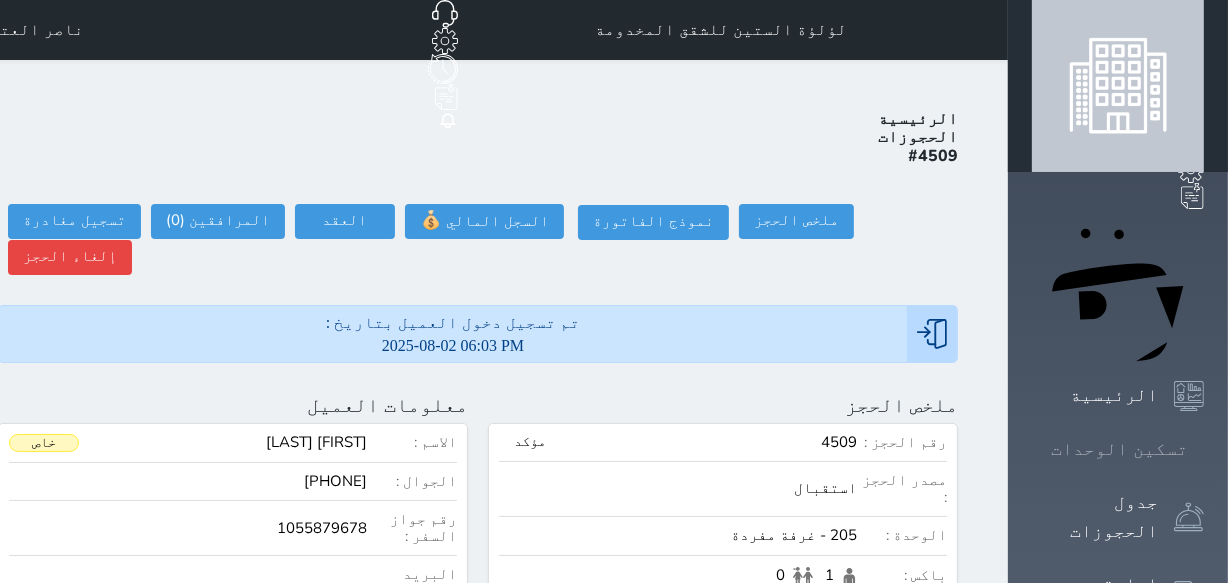 drag, startPoint x: 1148, startPoint y: 180, endPoint x: 1167, endPoint y: 209, distance: 34.669872 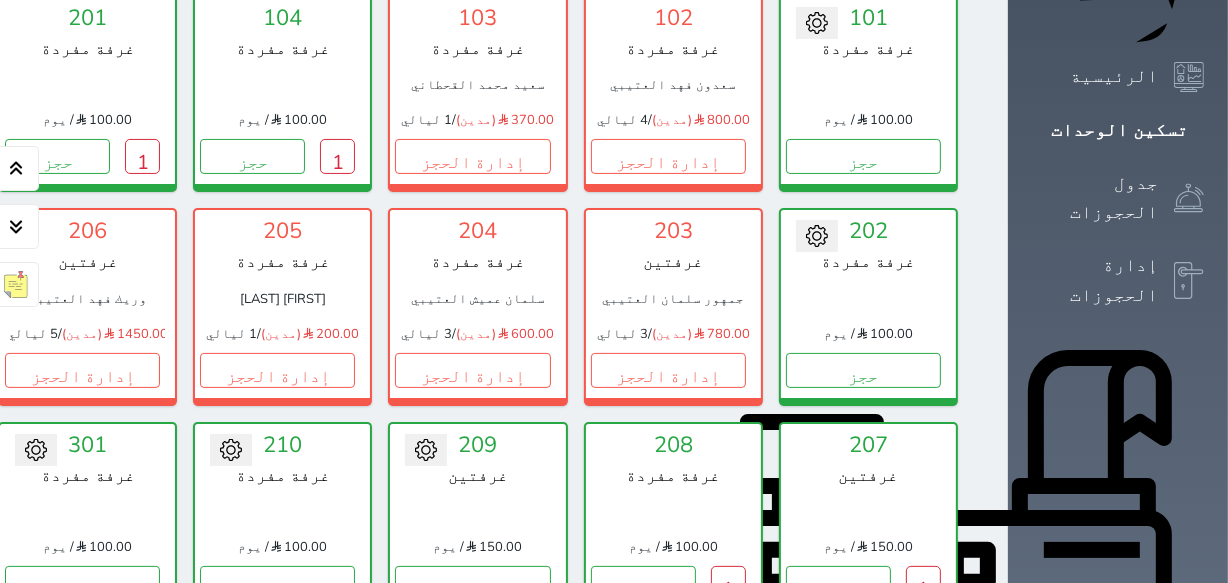 scroll, scrollTop: 350, scrollLeft: 0, axis: vertical 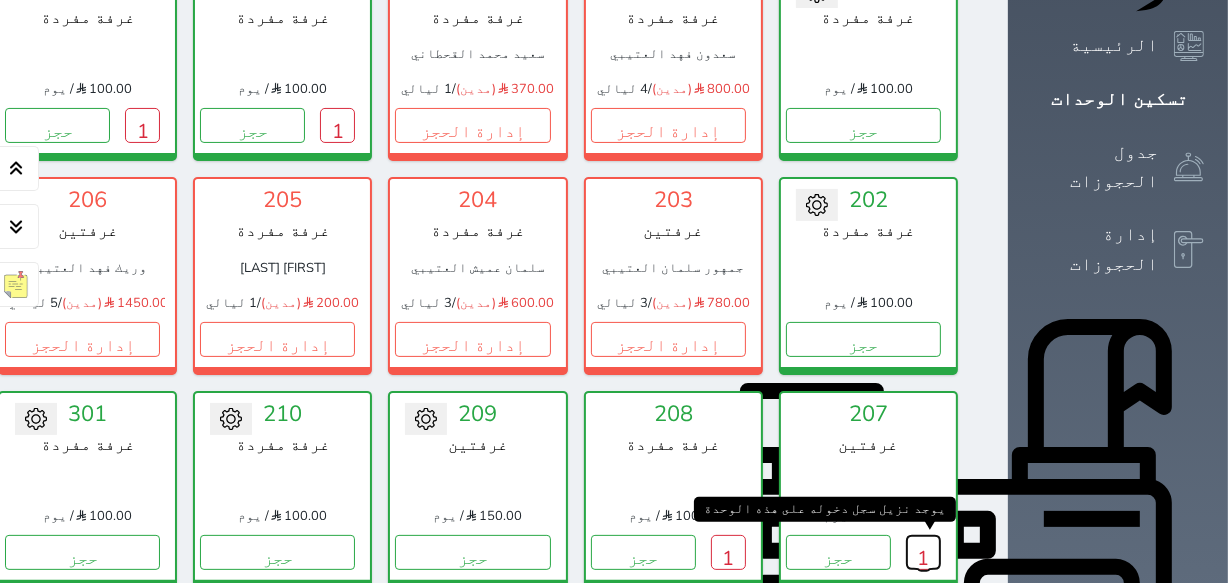 click on "1" at bounding box center (923, 552) 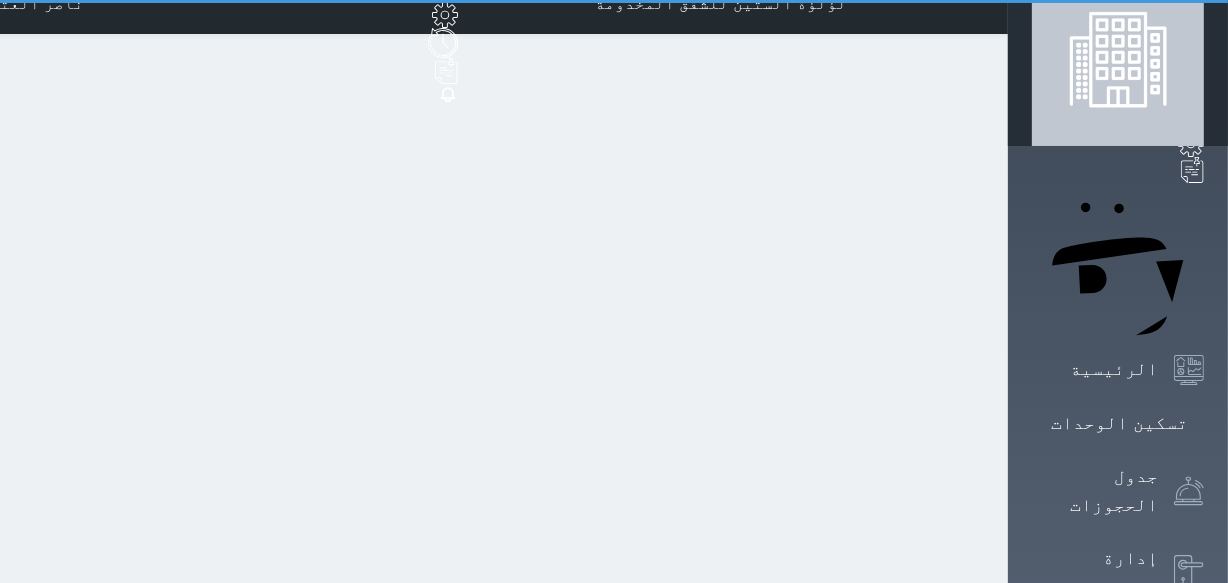 scroll, scrollTop: 0, scrollLeft: 0, axis: both 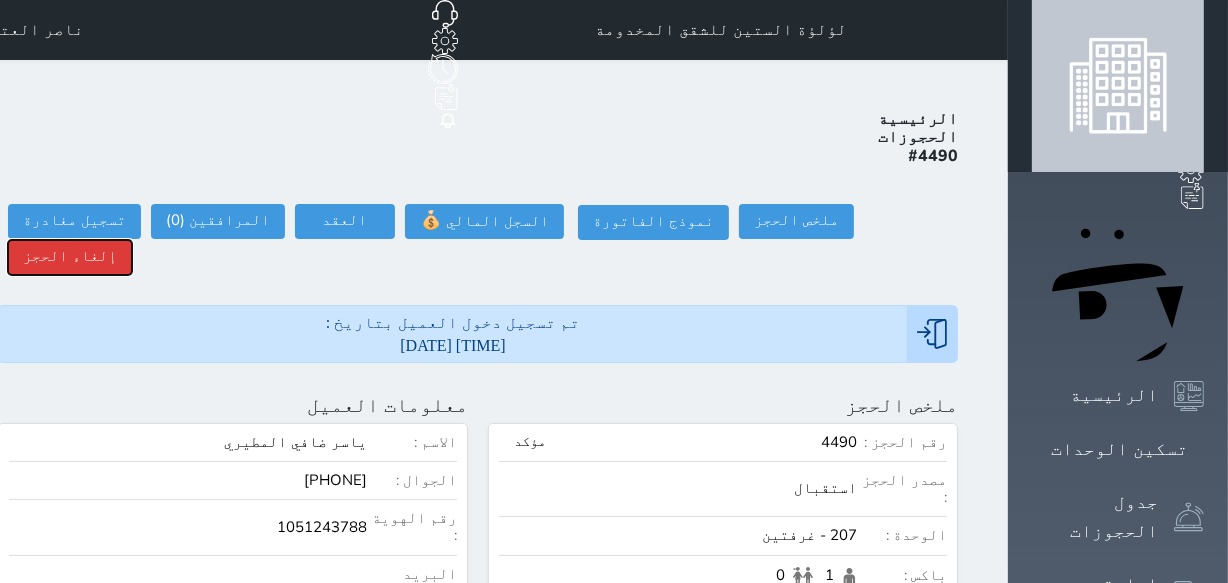click on "إلغاء الحجز" at bounding box center [70, 257] 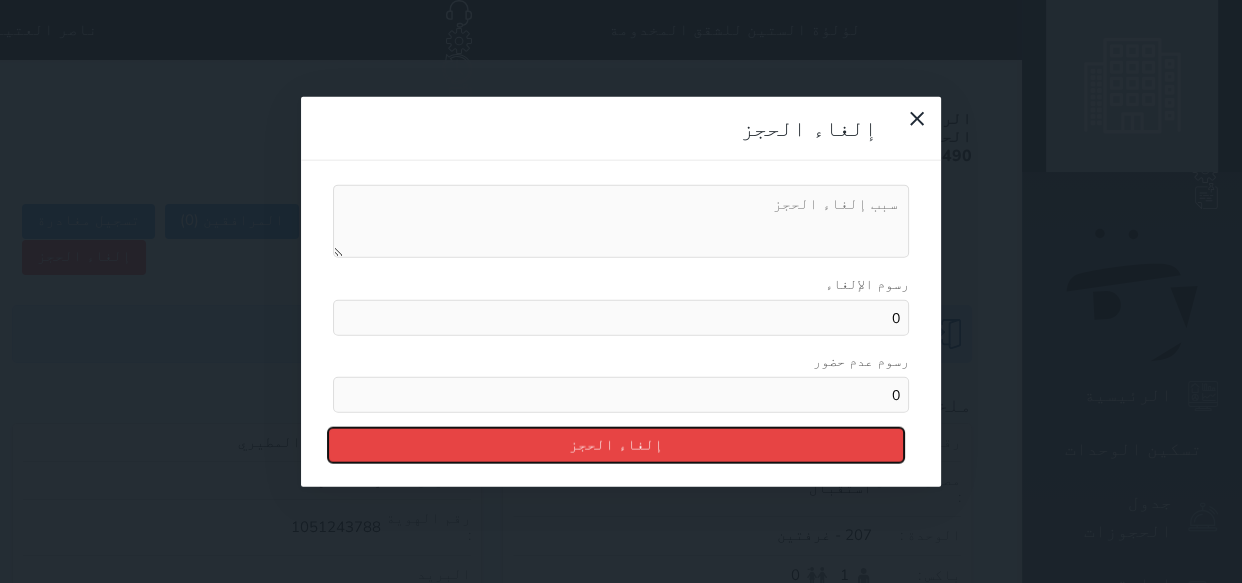 click on "إلغاء الحجز" at bounding box center (616, 445) 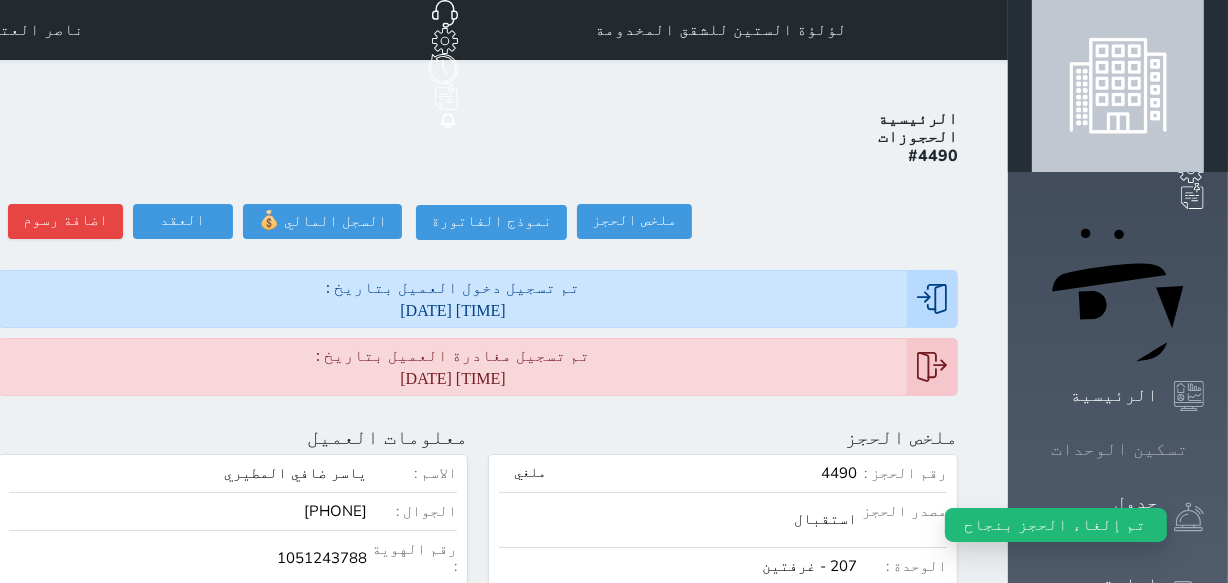 click 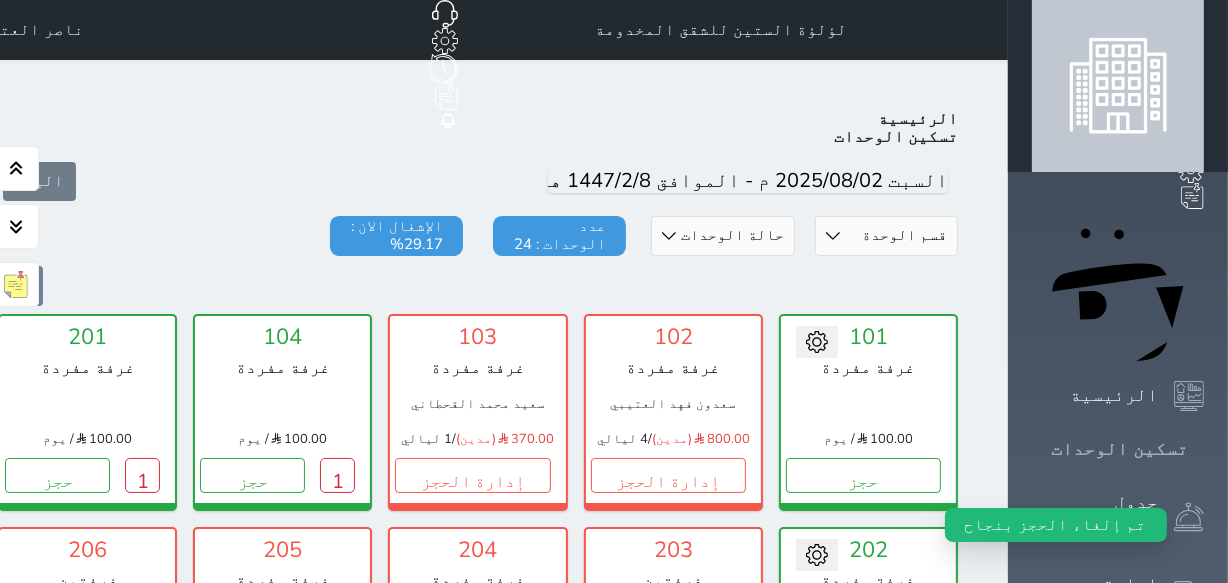 scroll, scrollTop: 78, scrollLeft: 0, axis: vertical 